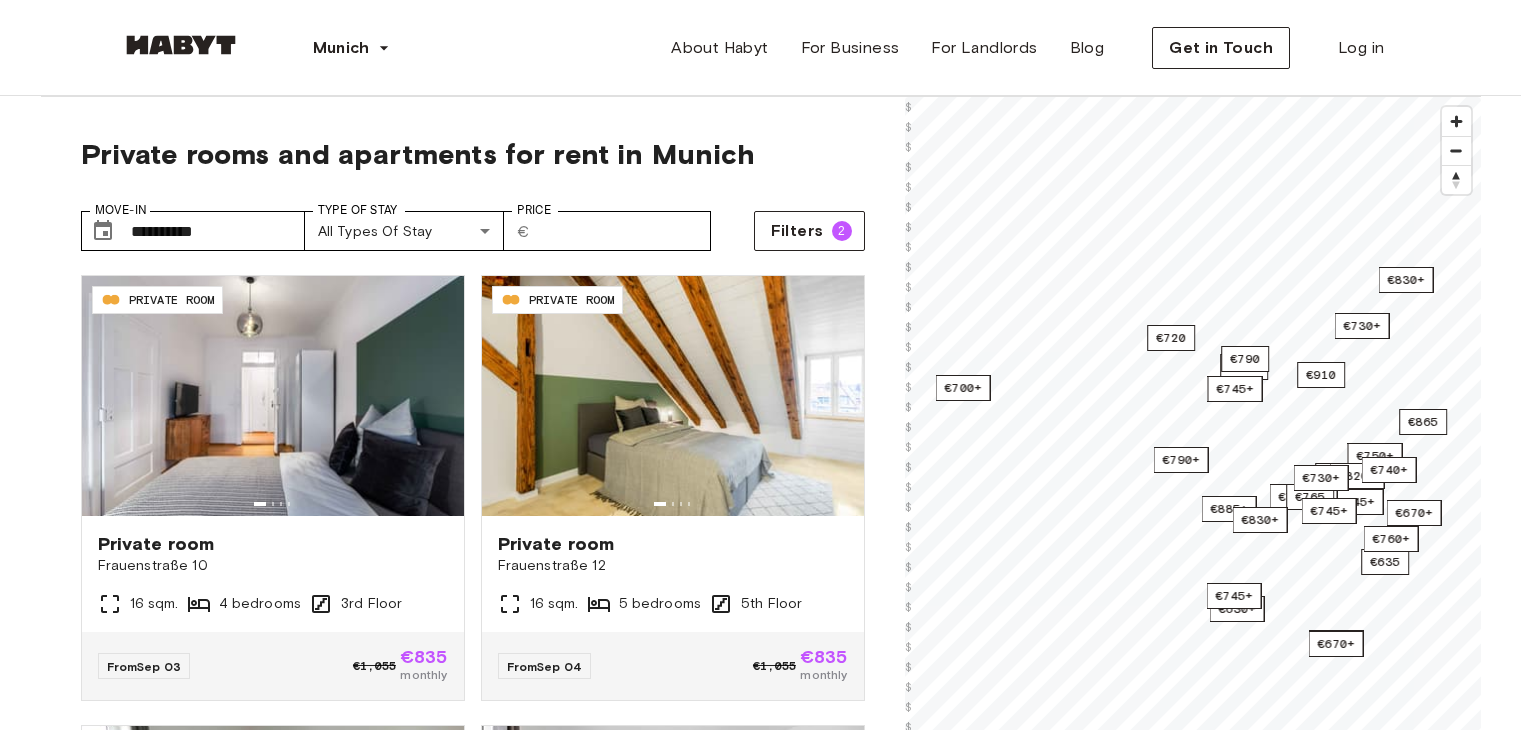 scroll, scrollTop: 0, scrollLeft: 0, axis: both 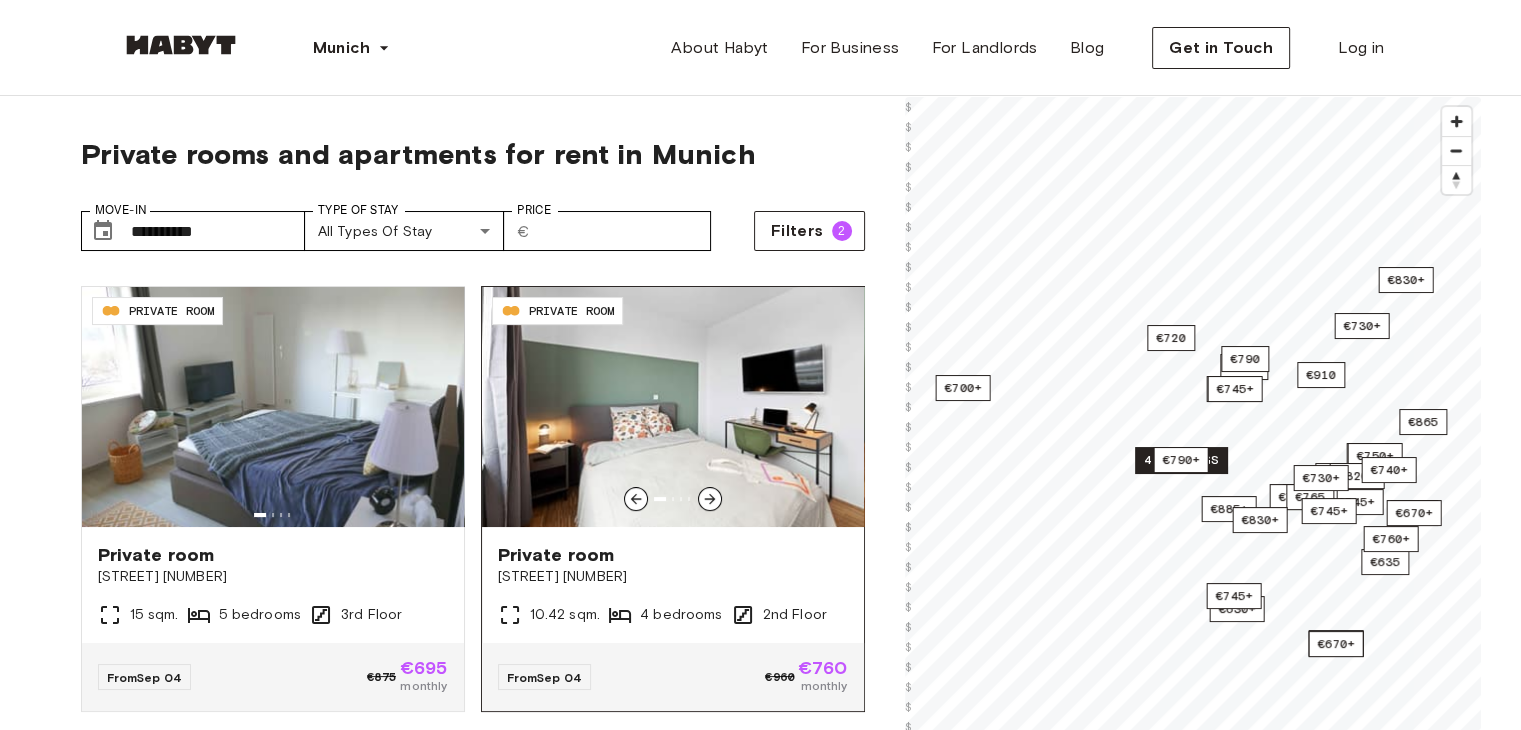 click at bounding box center [673, 407] 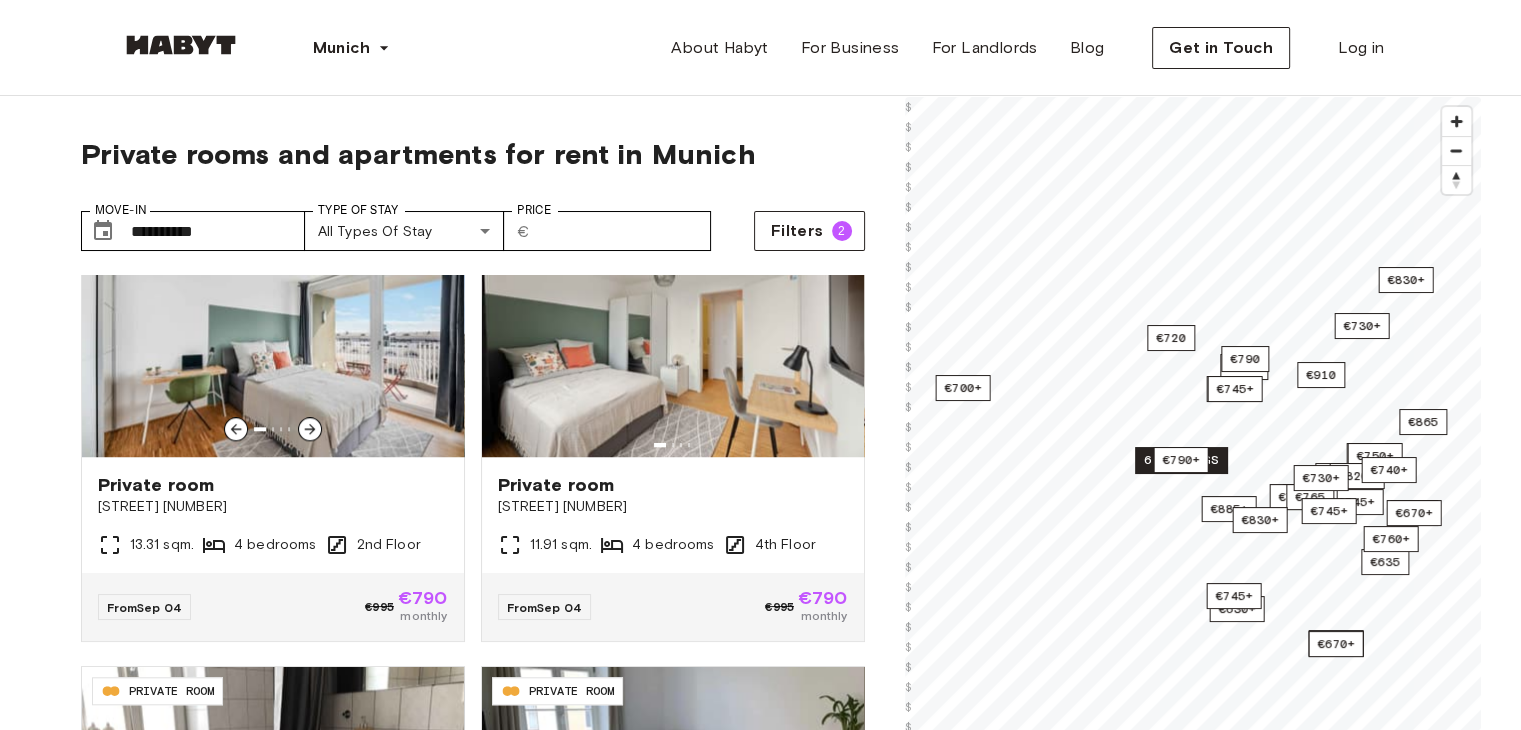 scroll, scrollTop: 1860, scrollLeft: 0, axis: vertical 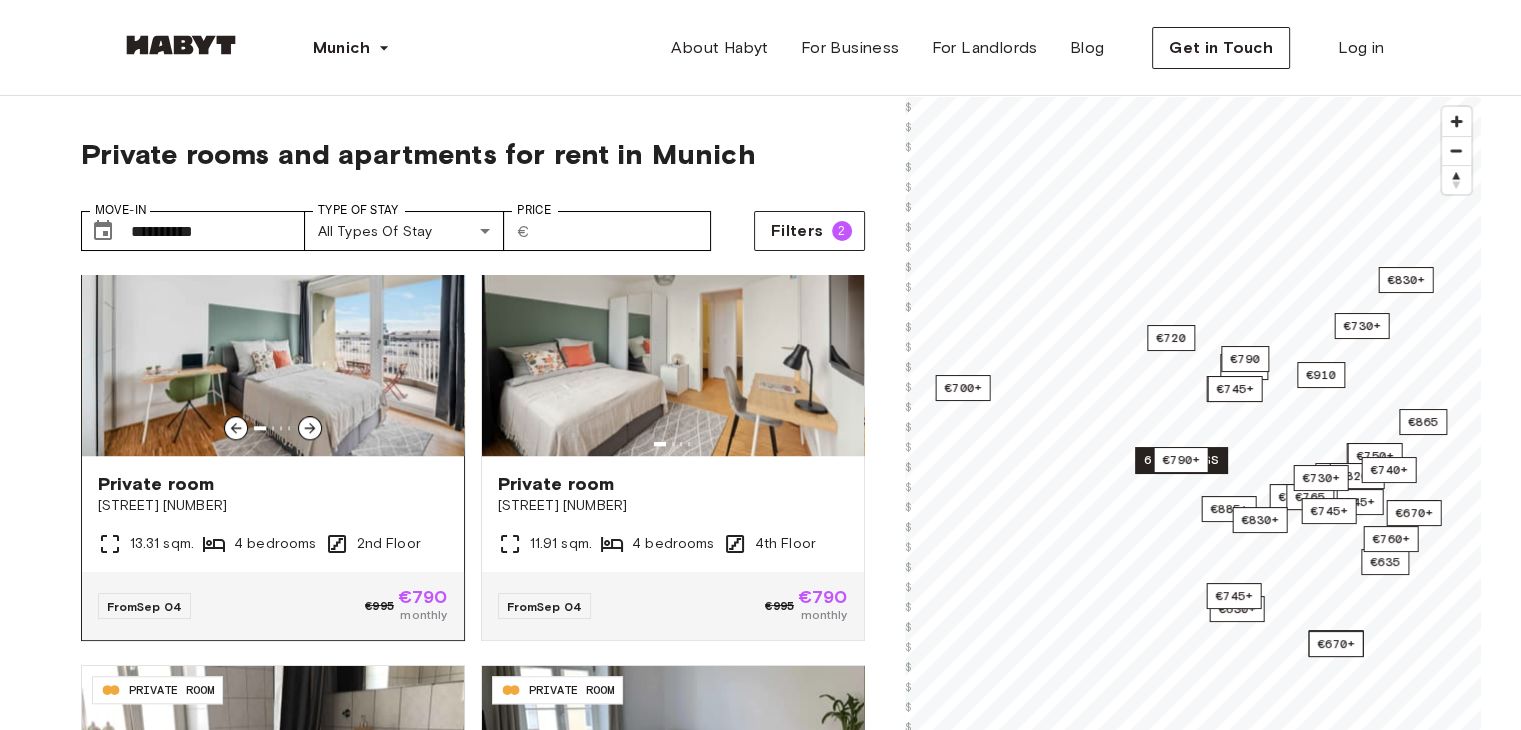 click at bounding box center [273, 336] 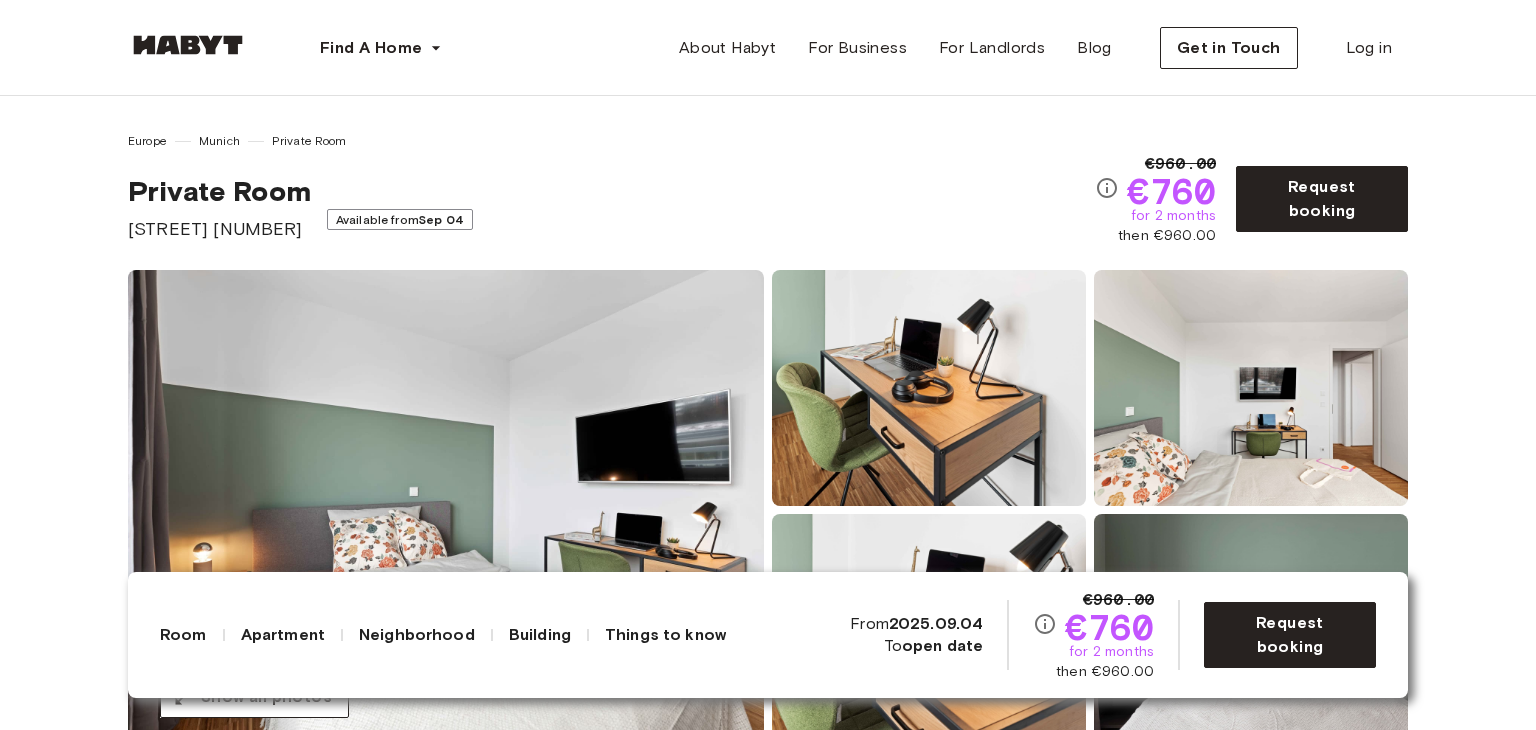 scroll, scrollTop: 680, scrollLeft: 0, axis: vertical 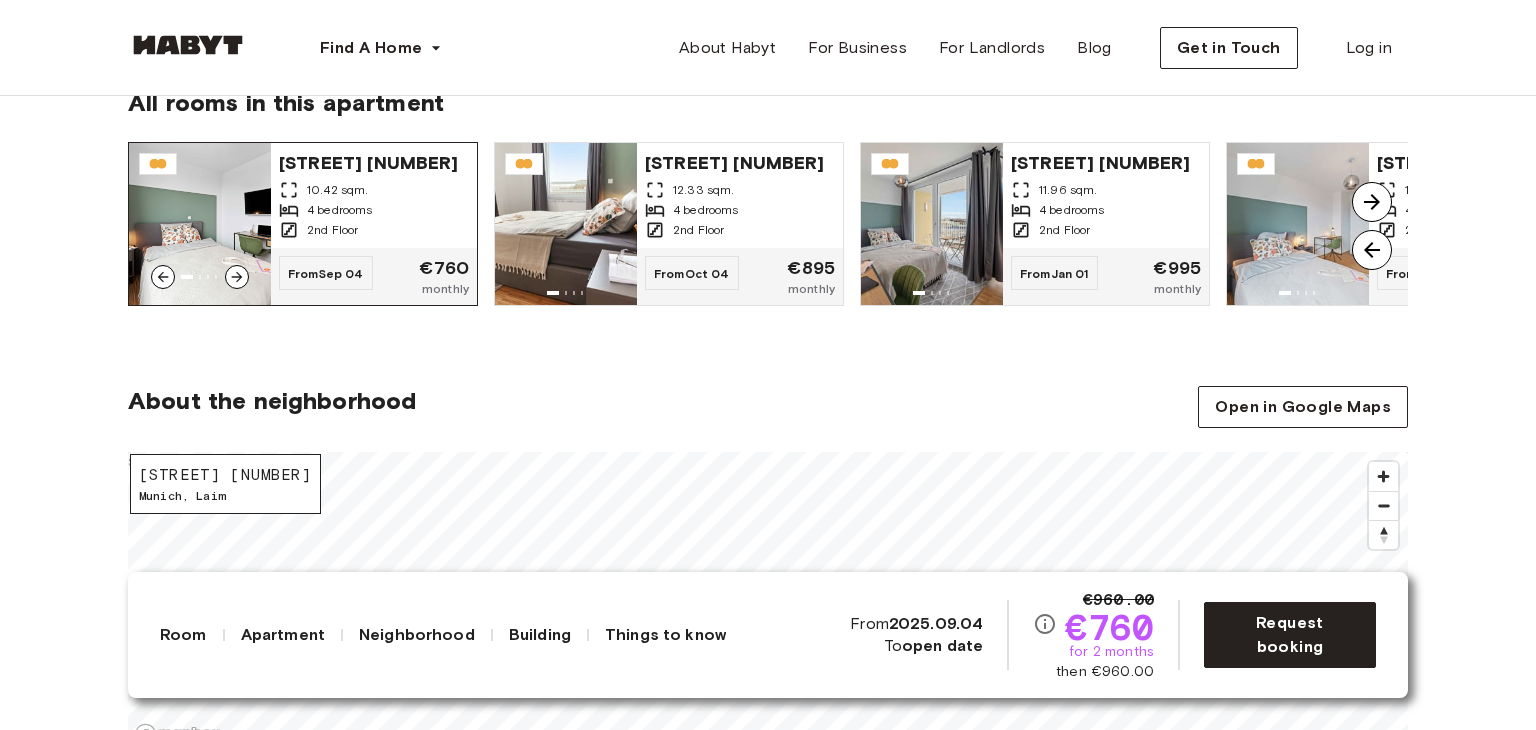 click on "From  Sep 04 €760 monthly" at bounding box center (374, 276) 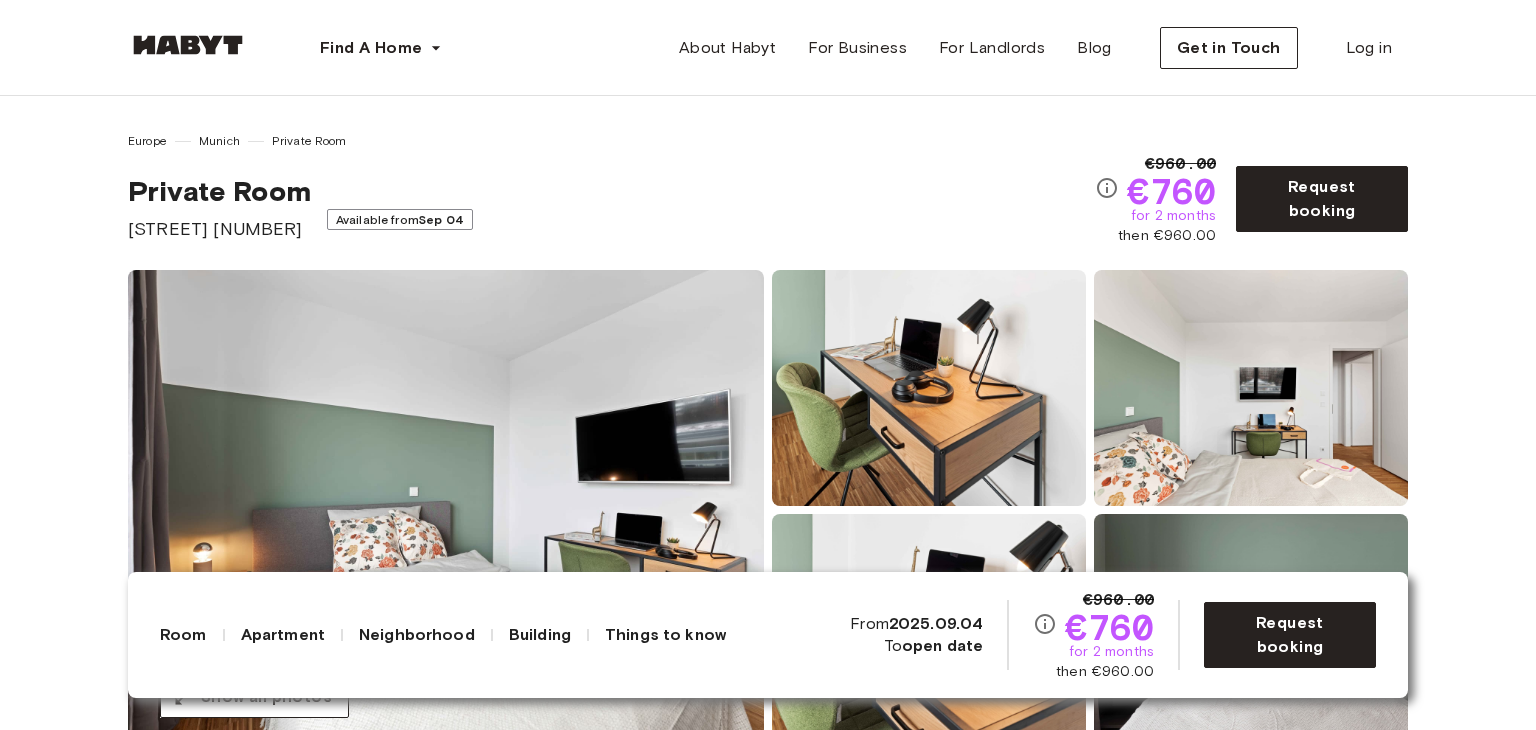 scroll, scrollTop: 146, scrollLeft: 0, axis: vertical 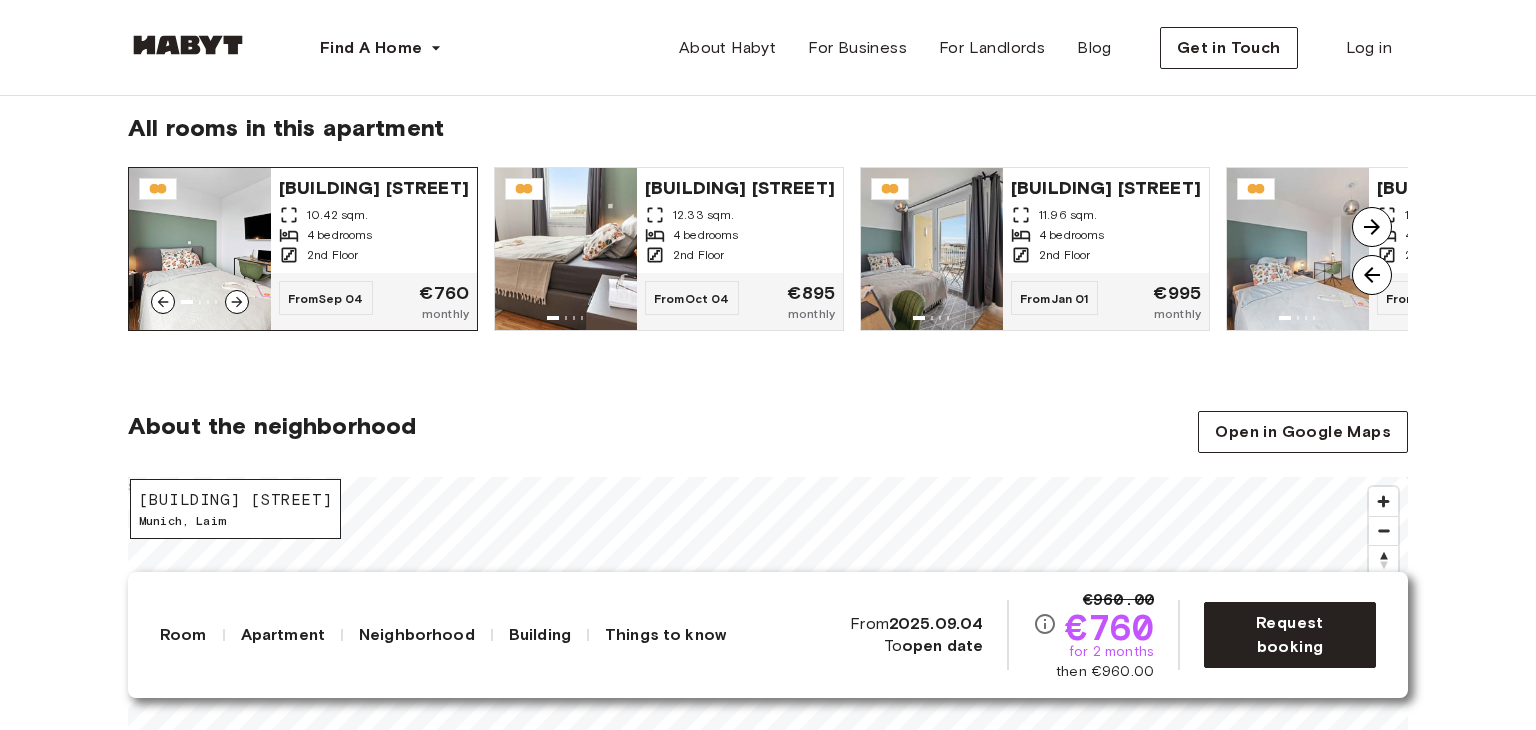 click on "2nd Floor" at bounding box center (374, 255) 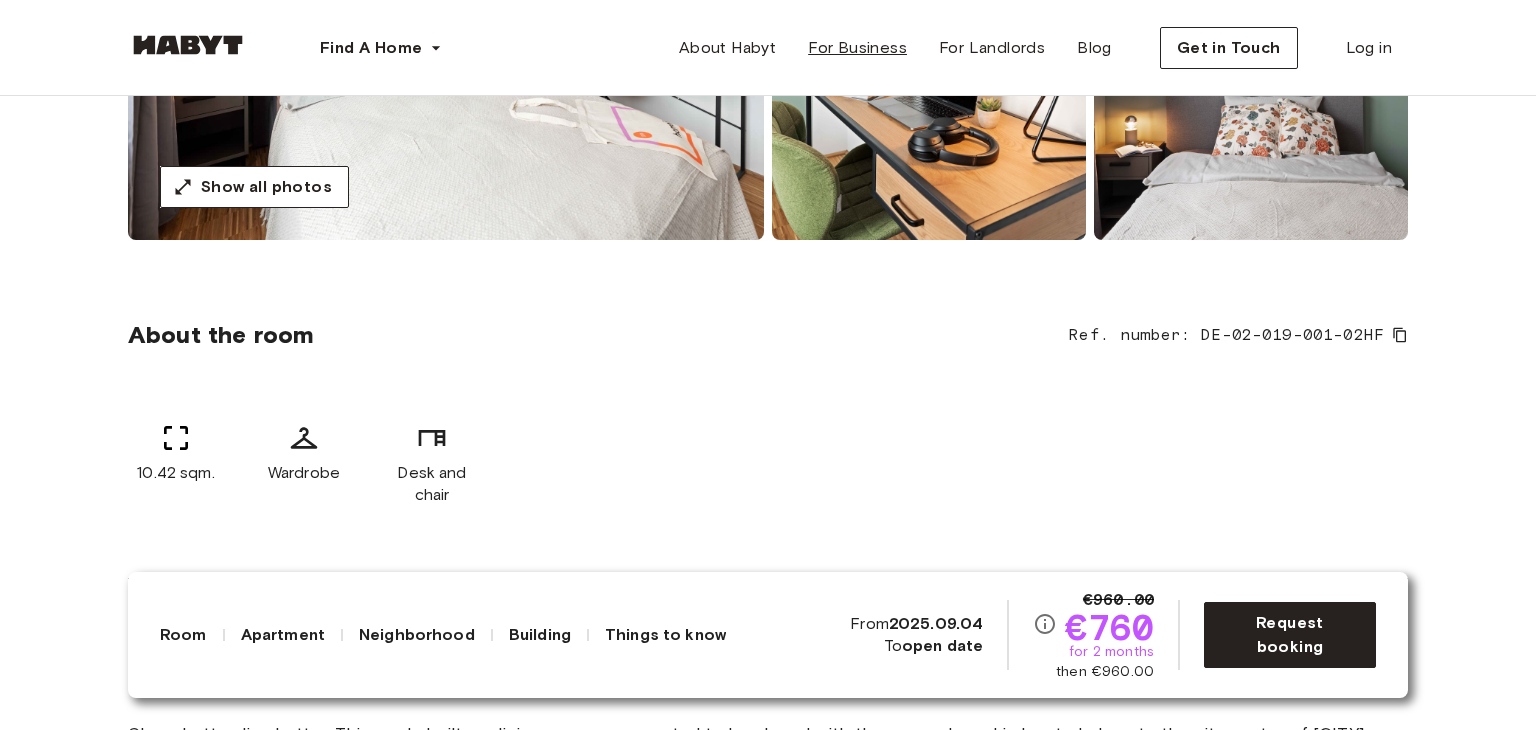 scroll, scrollTop: 511, scrollLeft: 0, axis: vertical 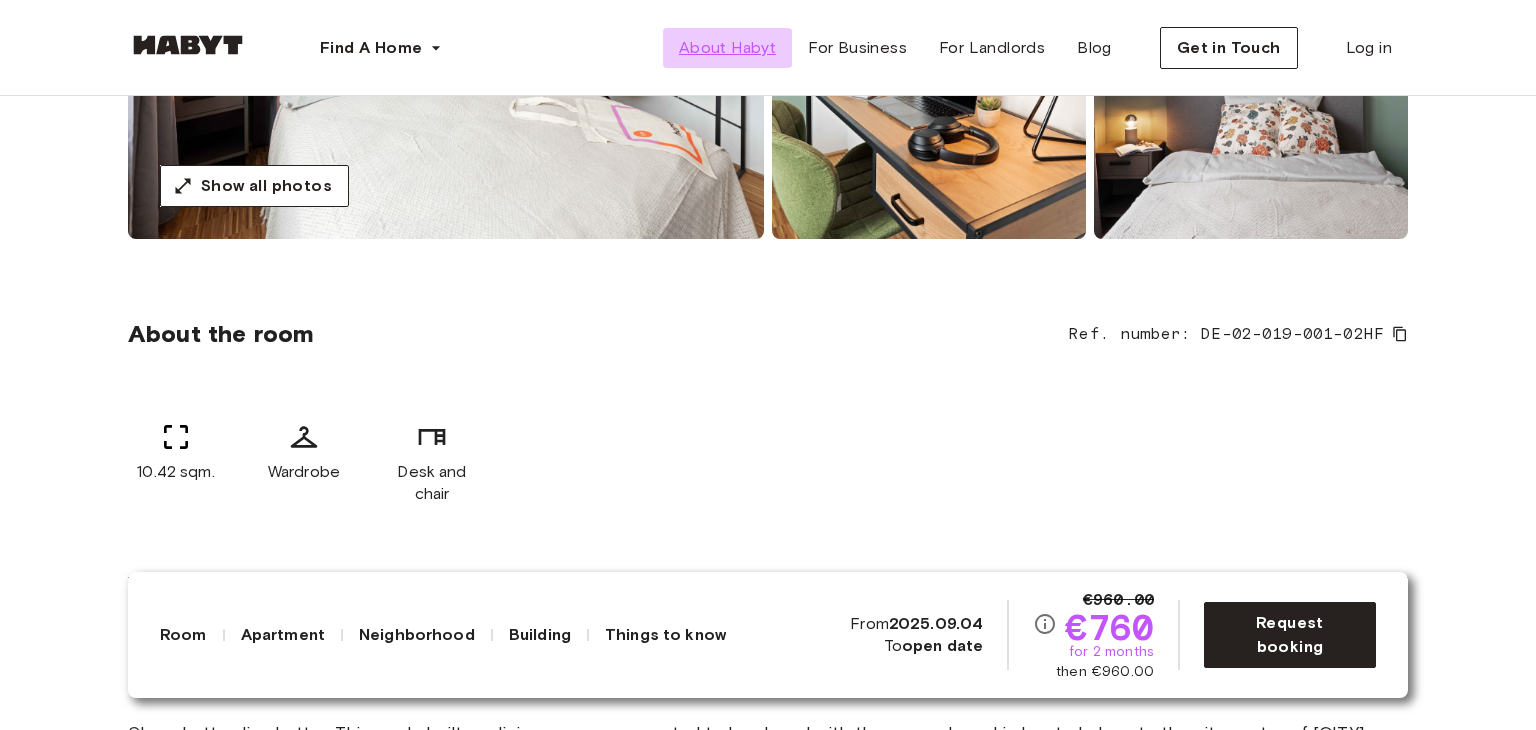click on "About Habyt" at bounding box center [727, 48] 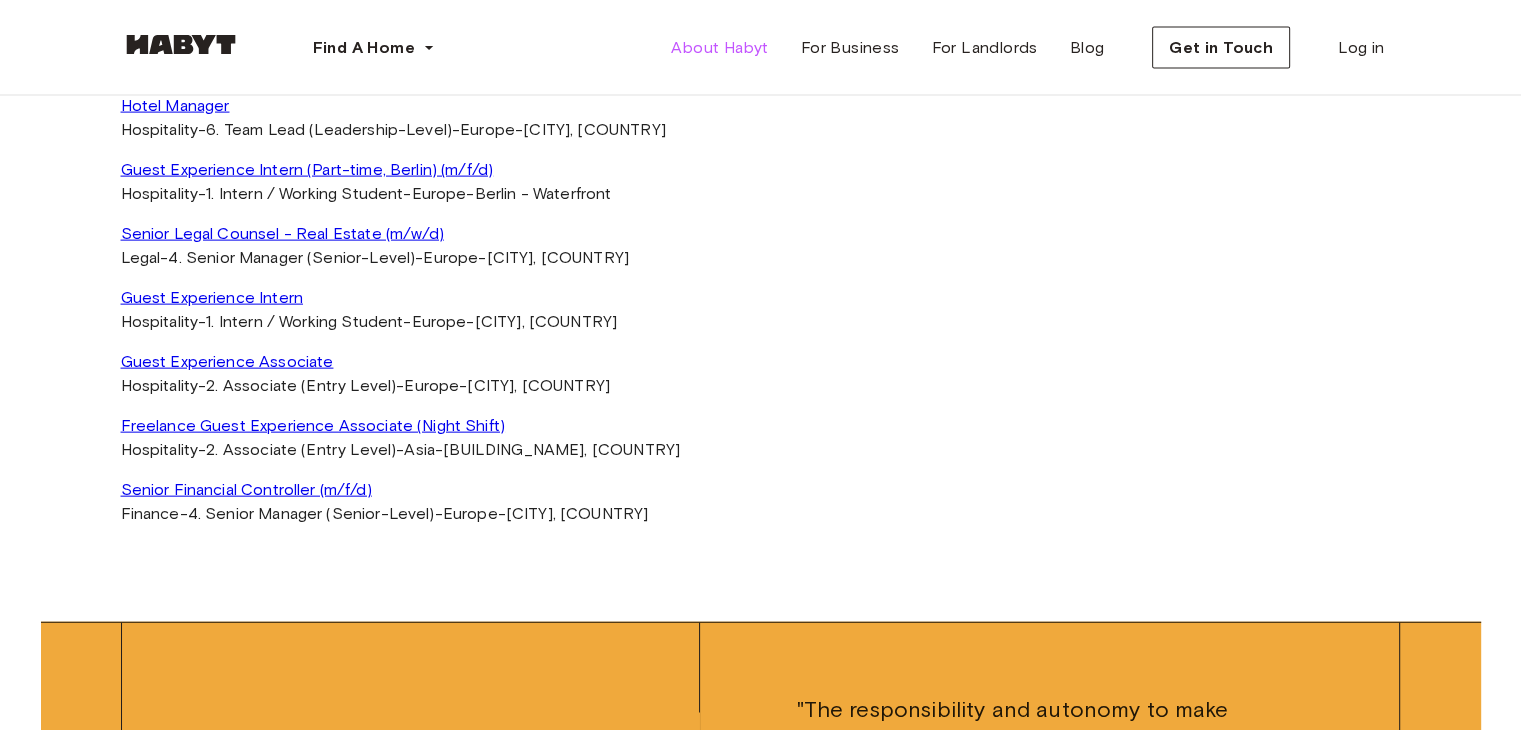 scroll, scrollTop: 4422, scrollLeft: 0, axis: vertical 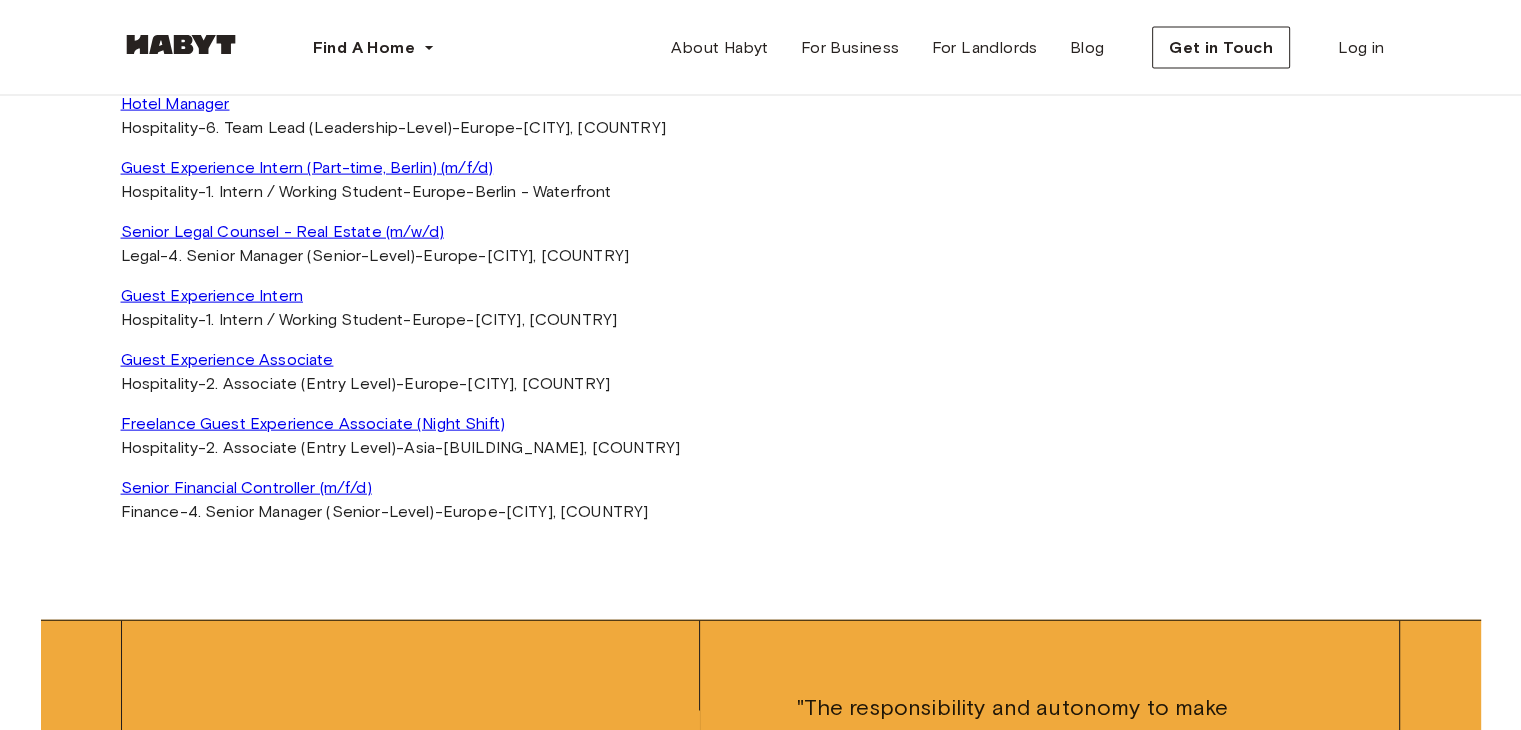 click on "Community Management Associate (Munich) (m/f/d)" at bounding box center (761, -216) 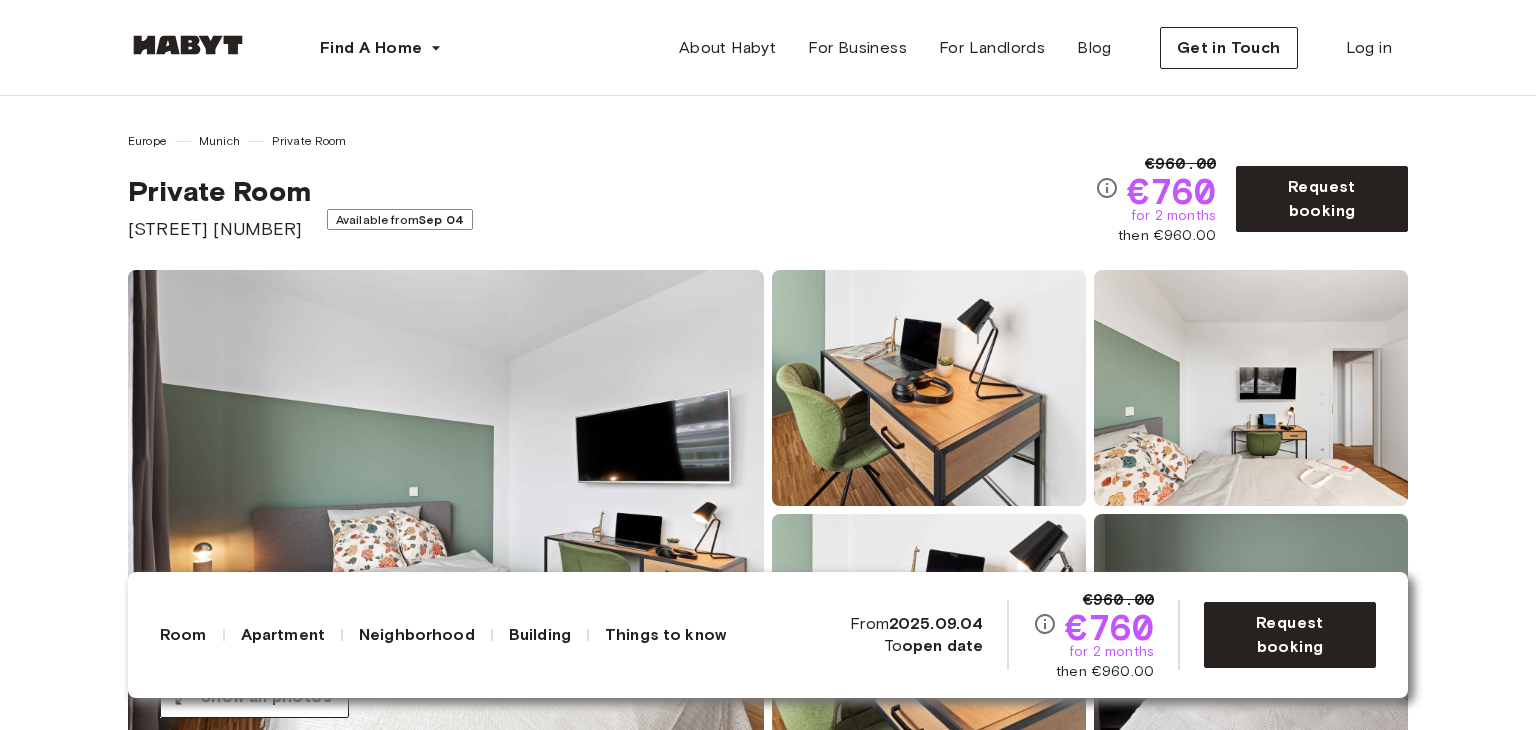 scroll, scrollTop: 200, scrollLeft: 0, axis: vertical 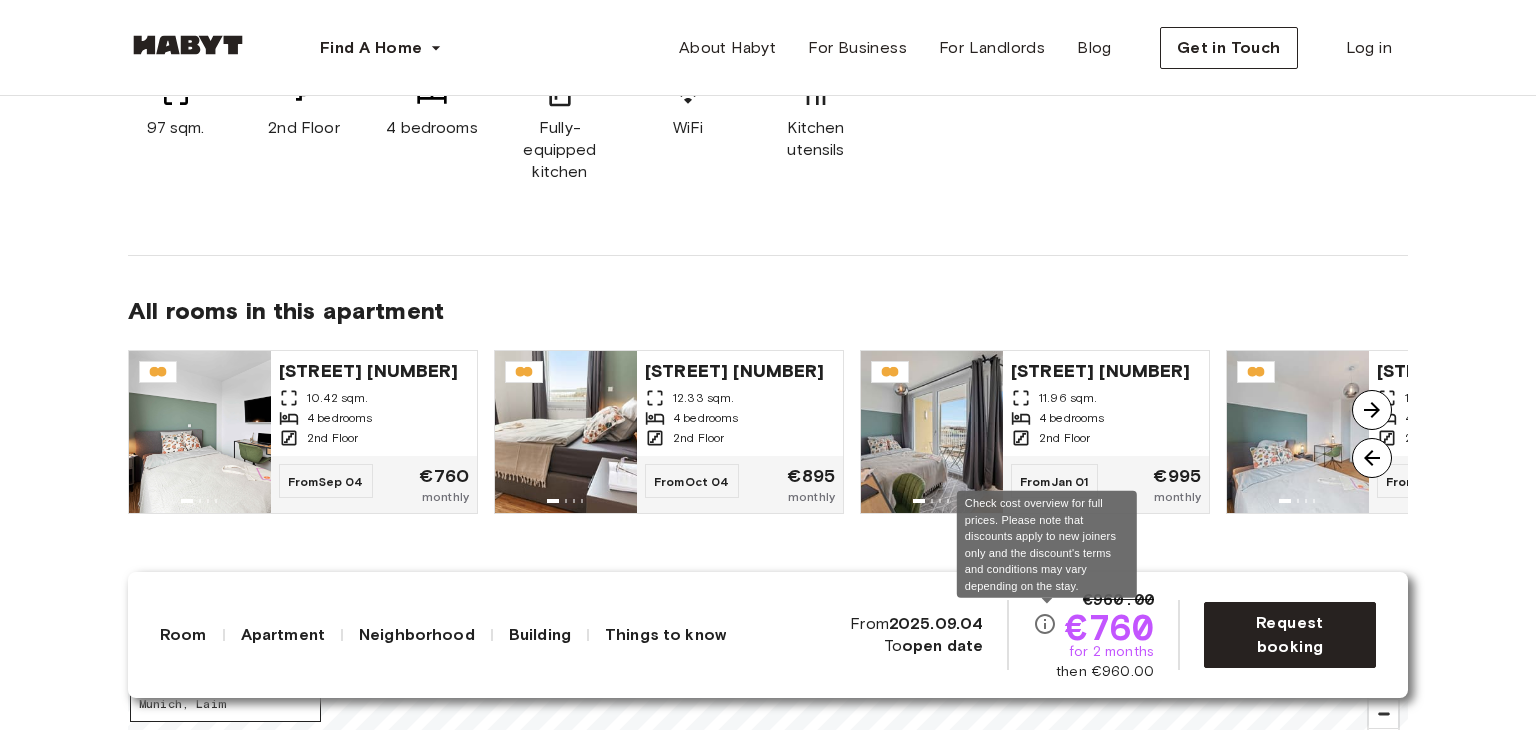 click 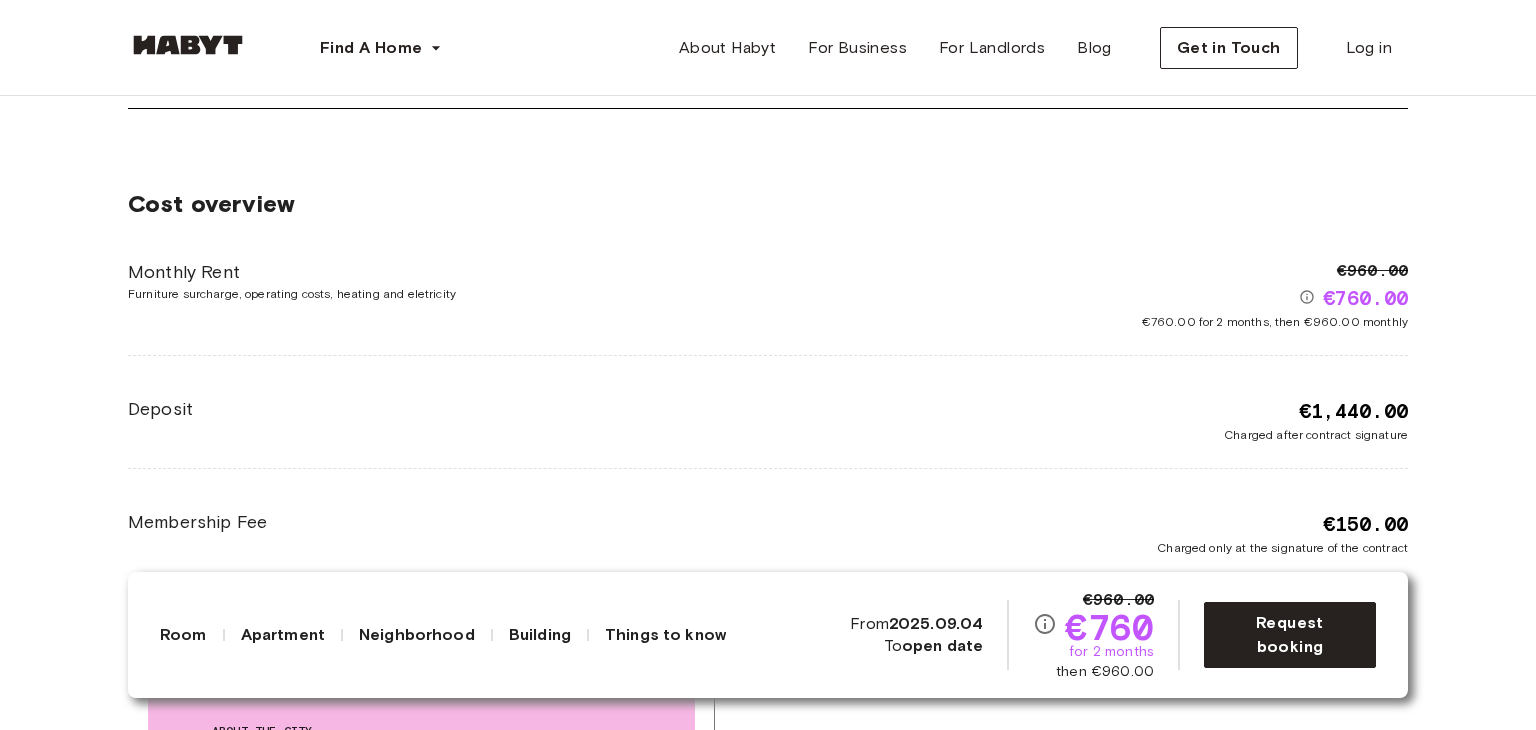 scroll, scrollTop: 2791, scrollLeft: 0, axis: vertical 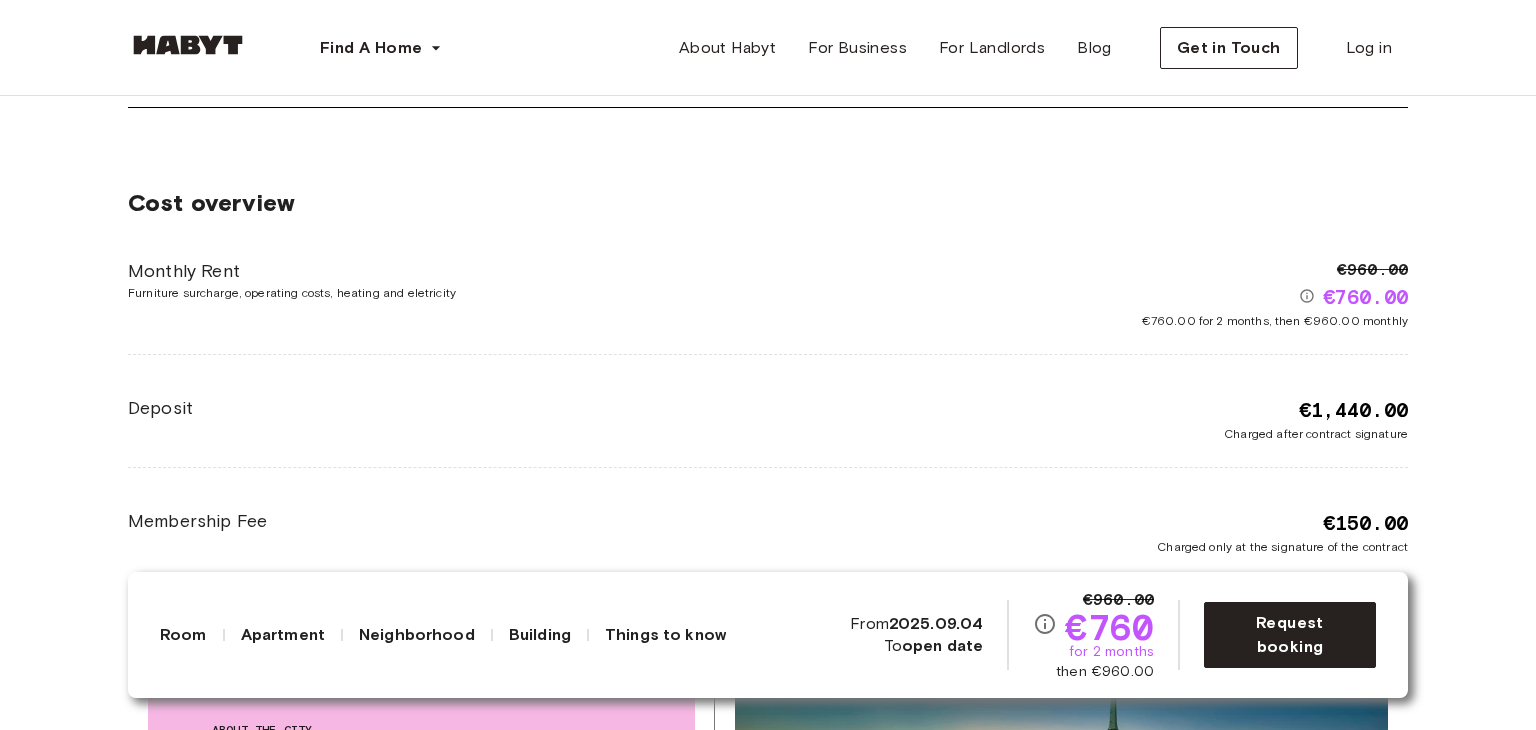 click on "€760.00 for 2 months, then €960.00 monthly" at bounding box center (1275, 321) 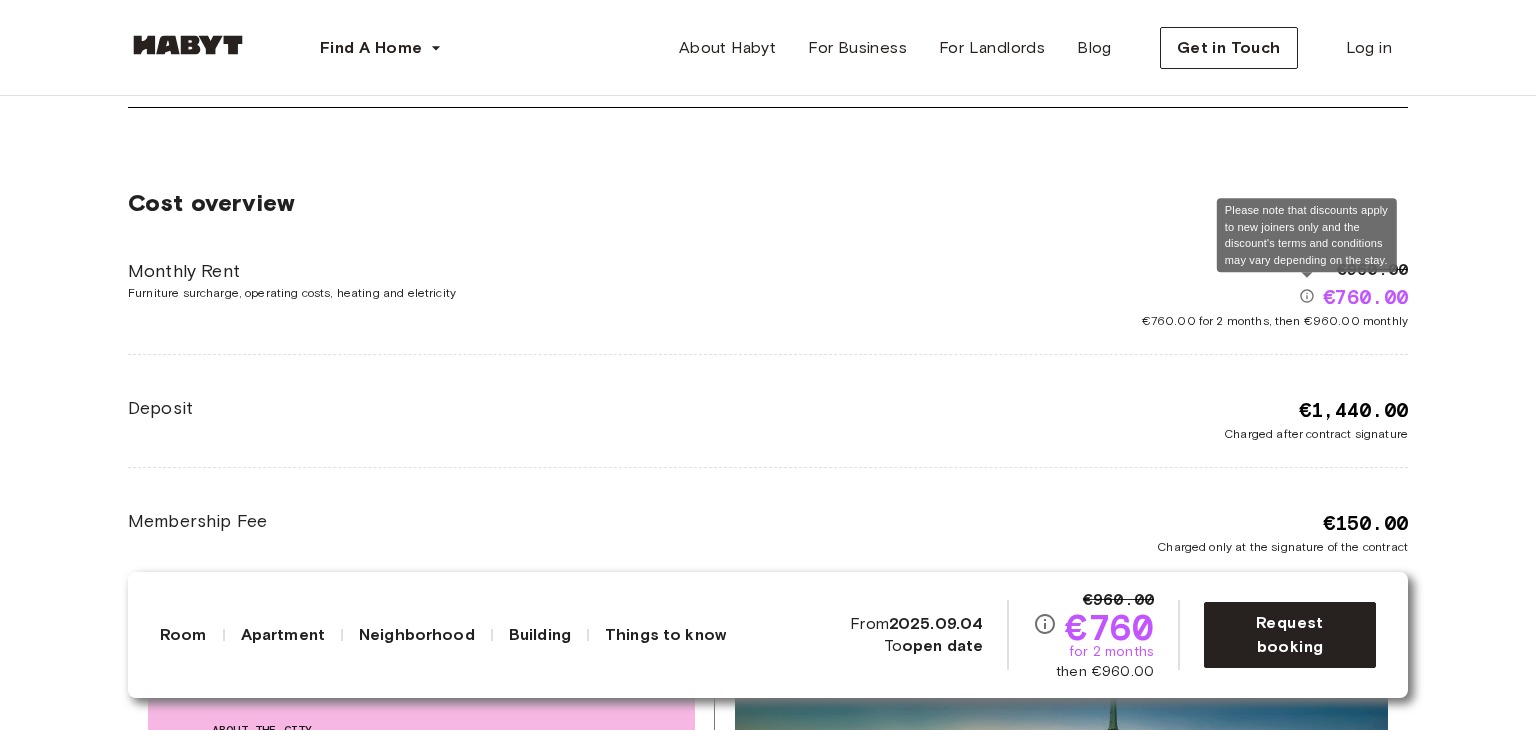 click 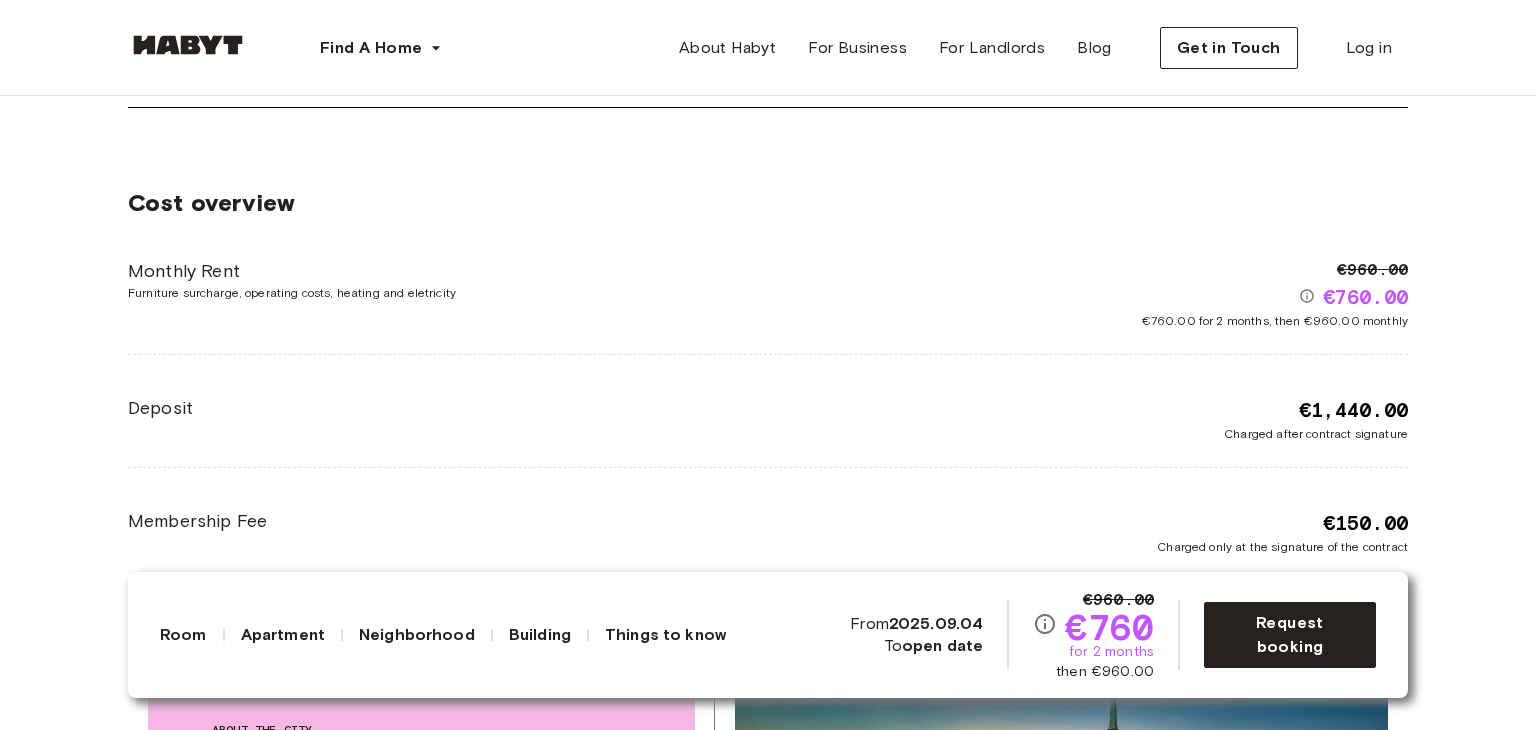 click on "€760.00" at bounding box center [1365, 297] 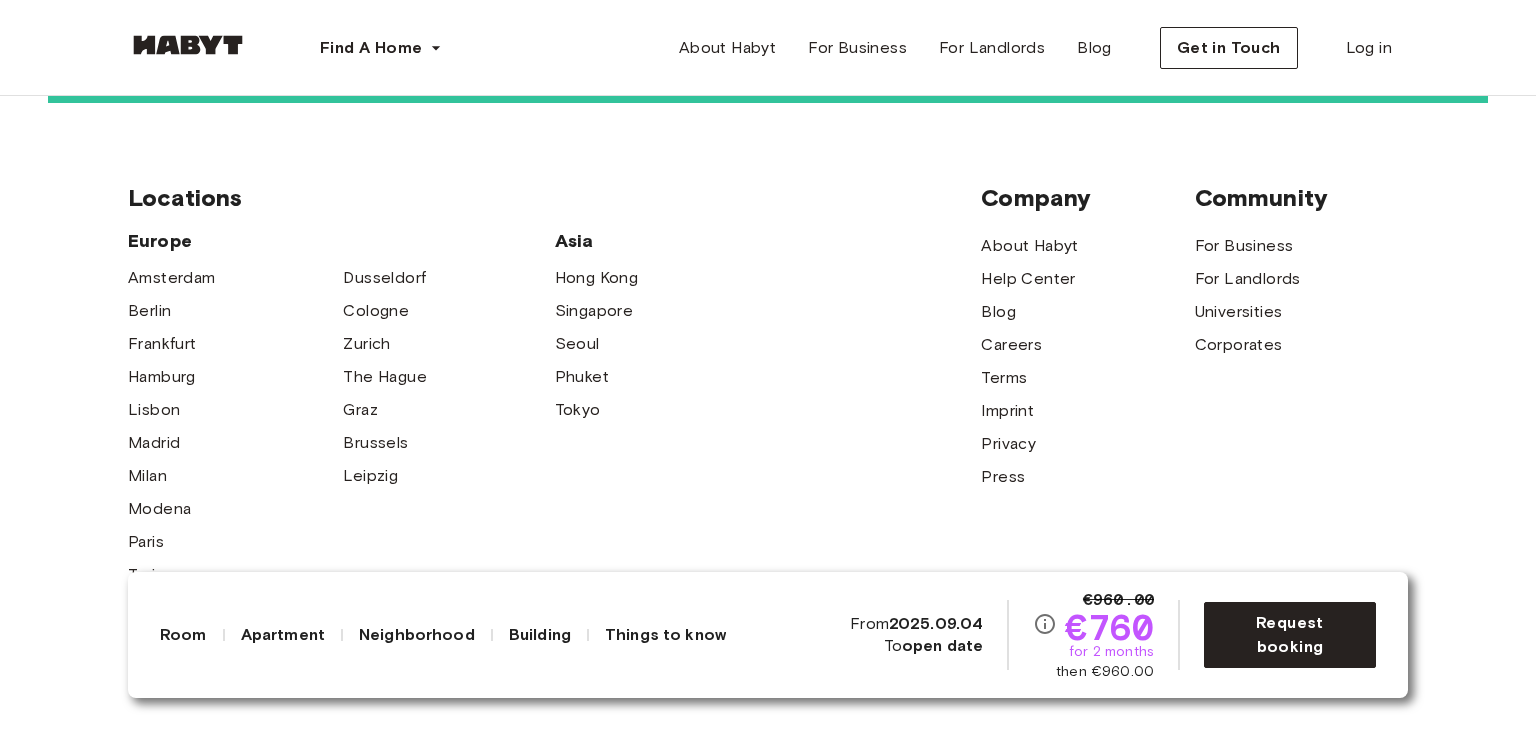 scroll, scrollTop: 5284, scrollLeft: 0, axis: vertical 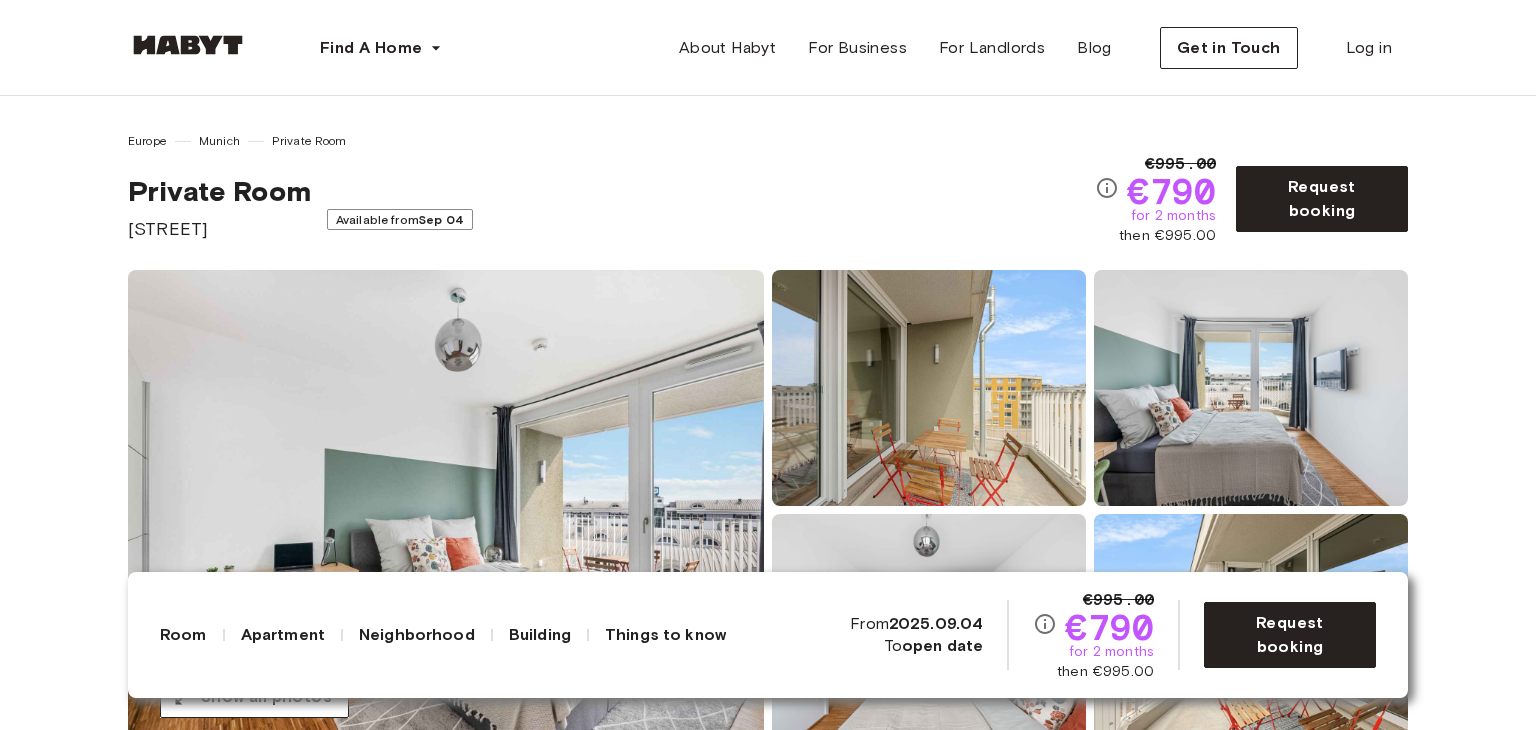 click on "€790" at bounding box center (1109, 627) 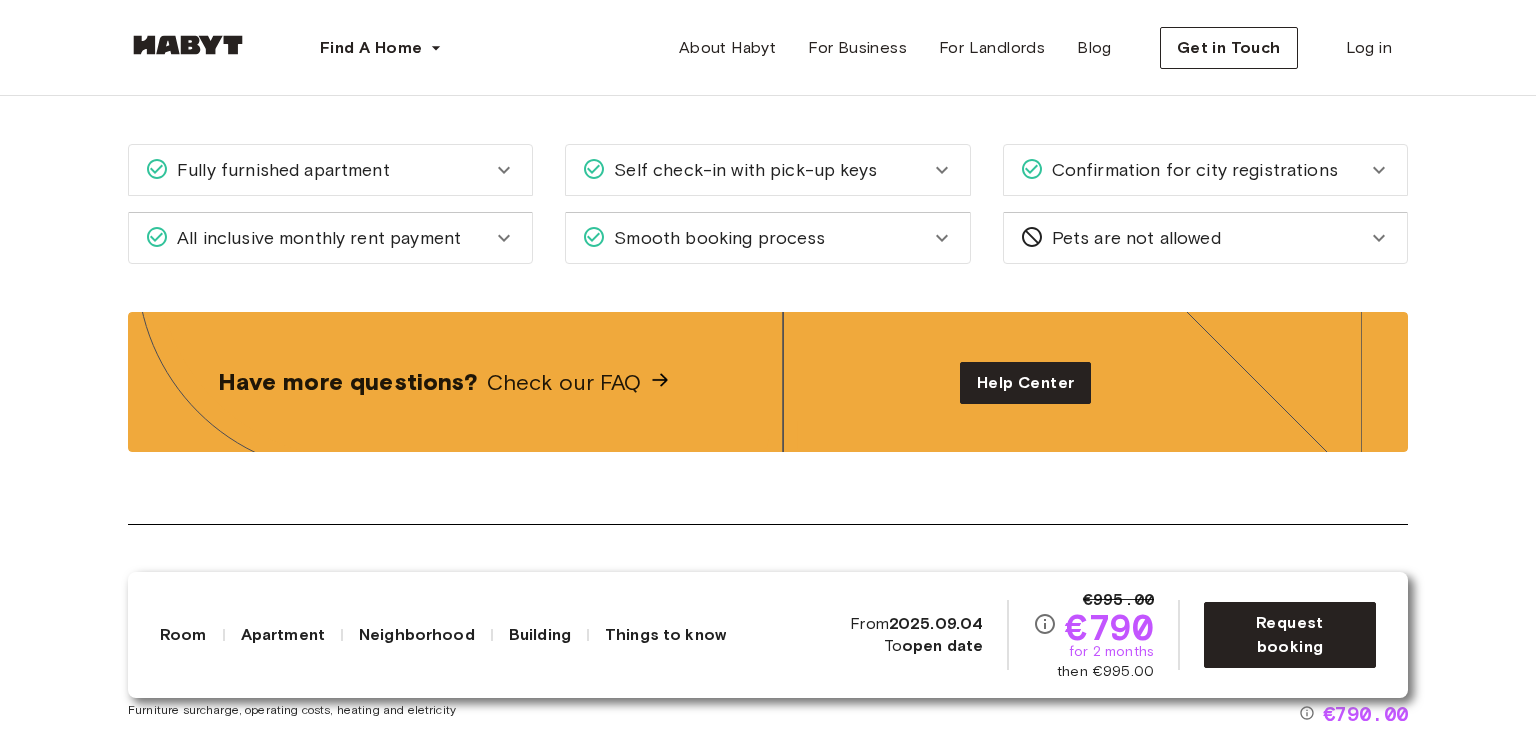 scroll, scrollTop: 2368, scrollLeft: 0, axis: vertical 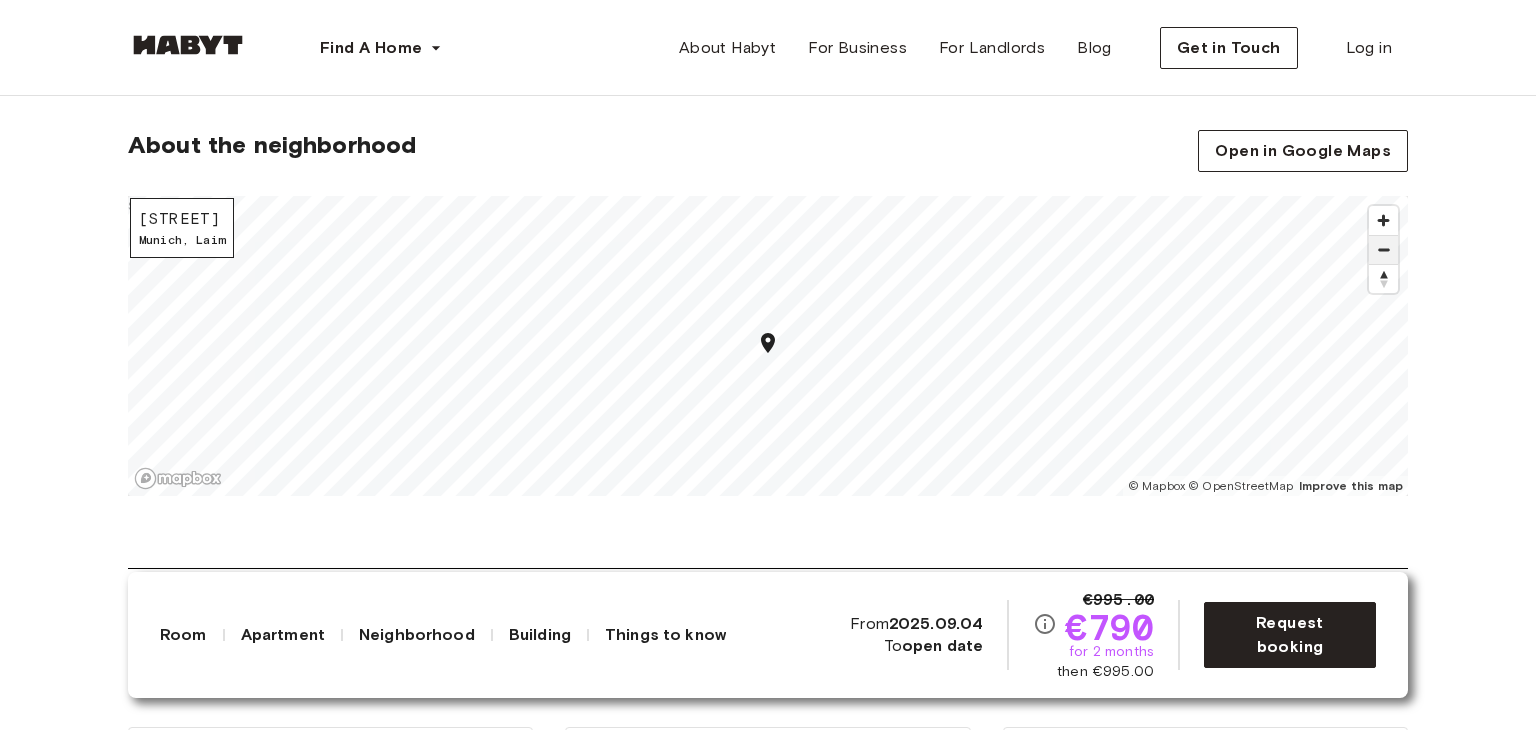 click at bounding box center (1383, 250) 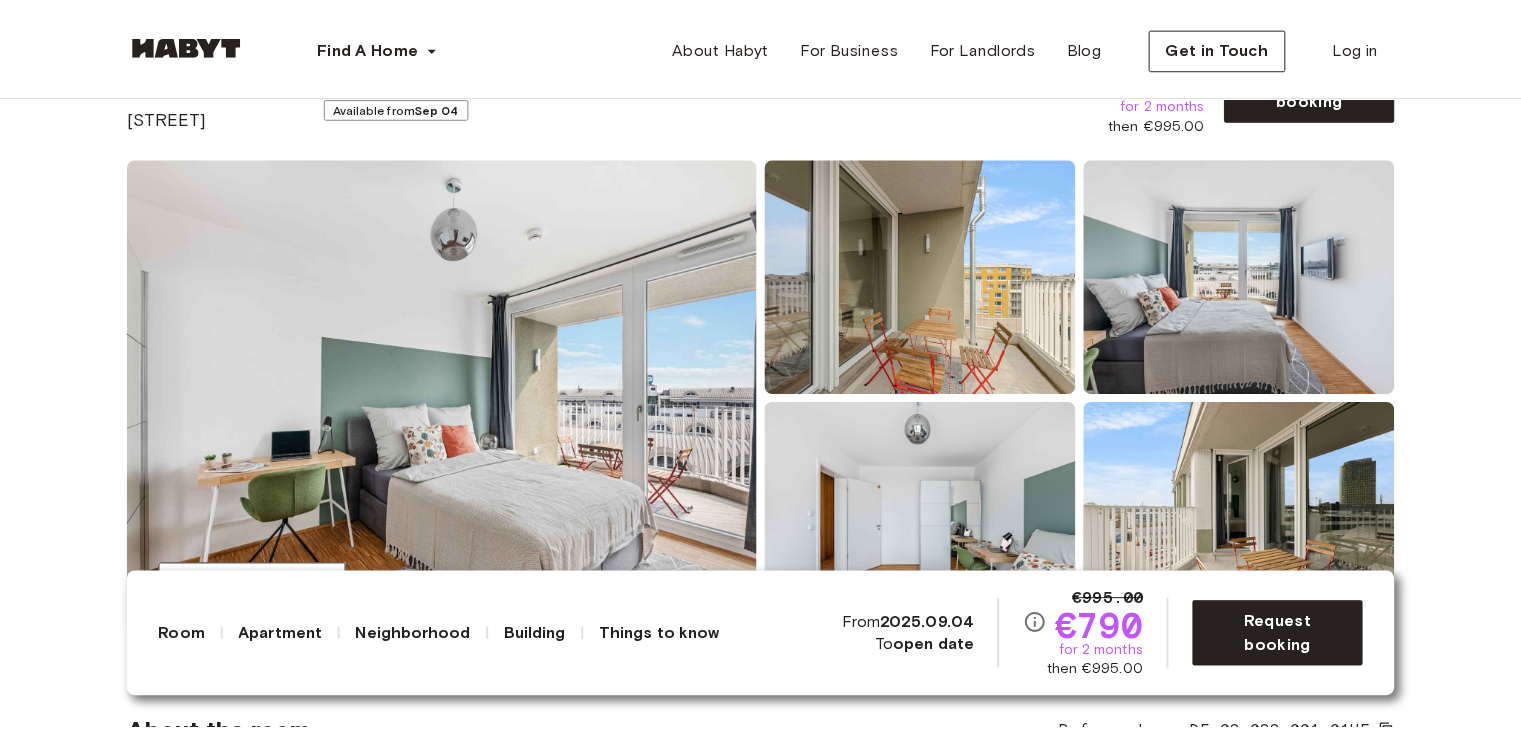 scroll, scrollTop: 0, scrollLeft: 0, axis: both 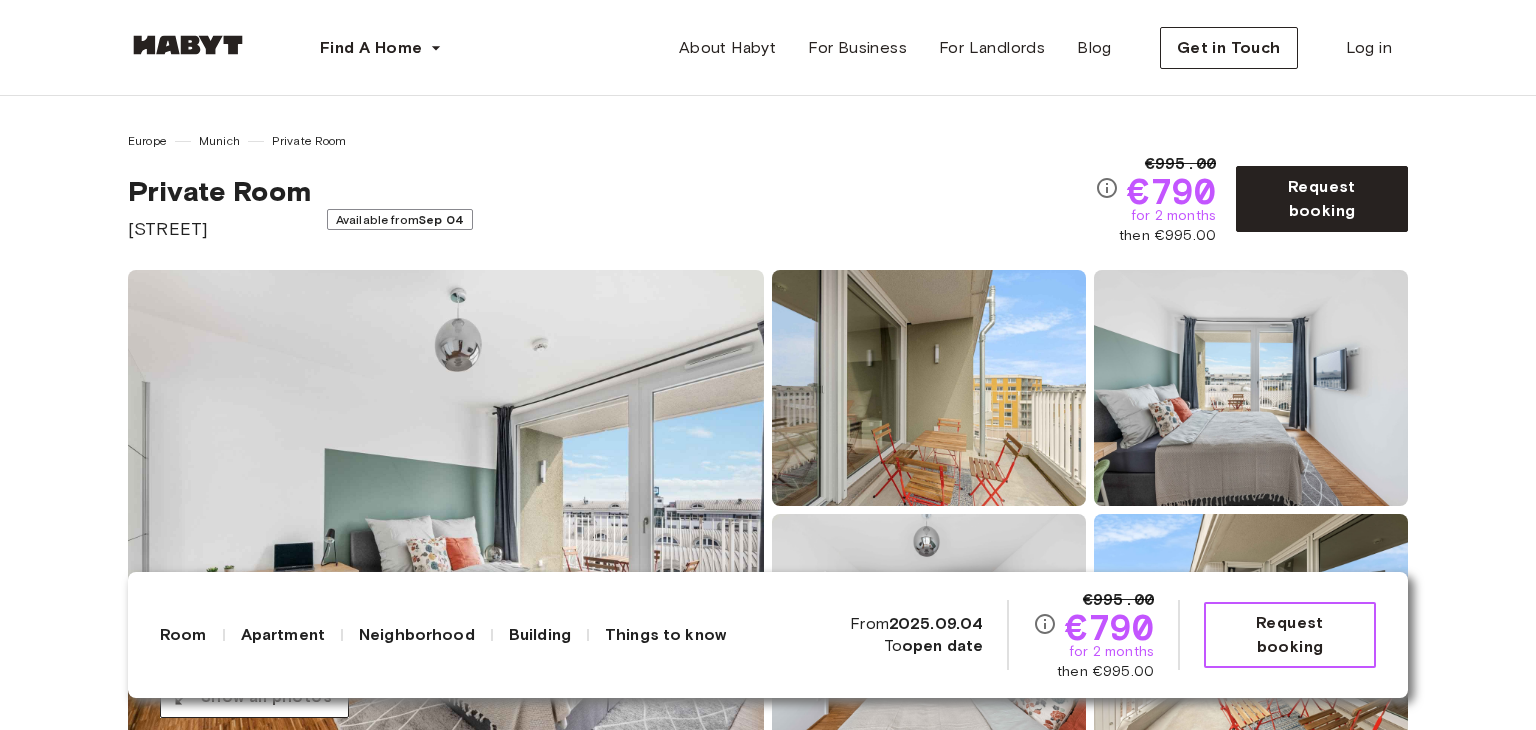 click on "Request booking" at bounding box center [1290, 635] 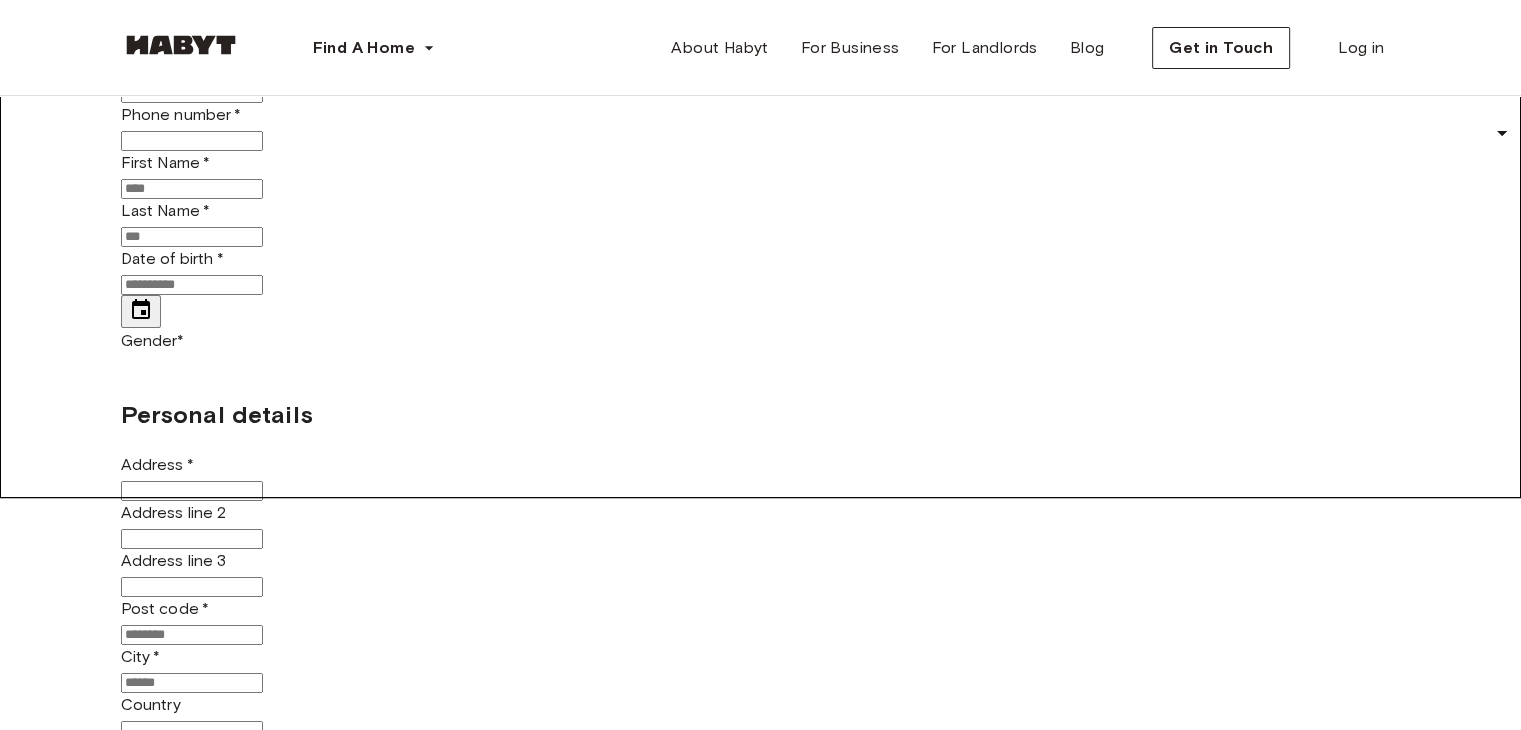 scroll, scrollTop: 239, scrollLeft: 0, axis: vertical 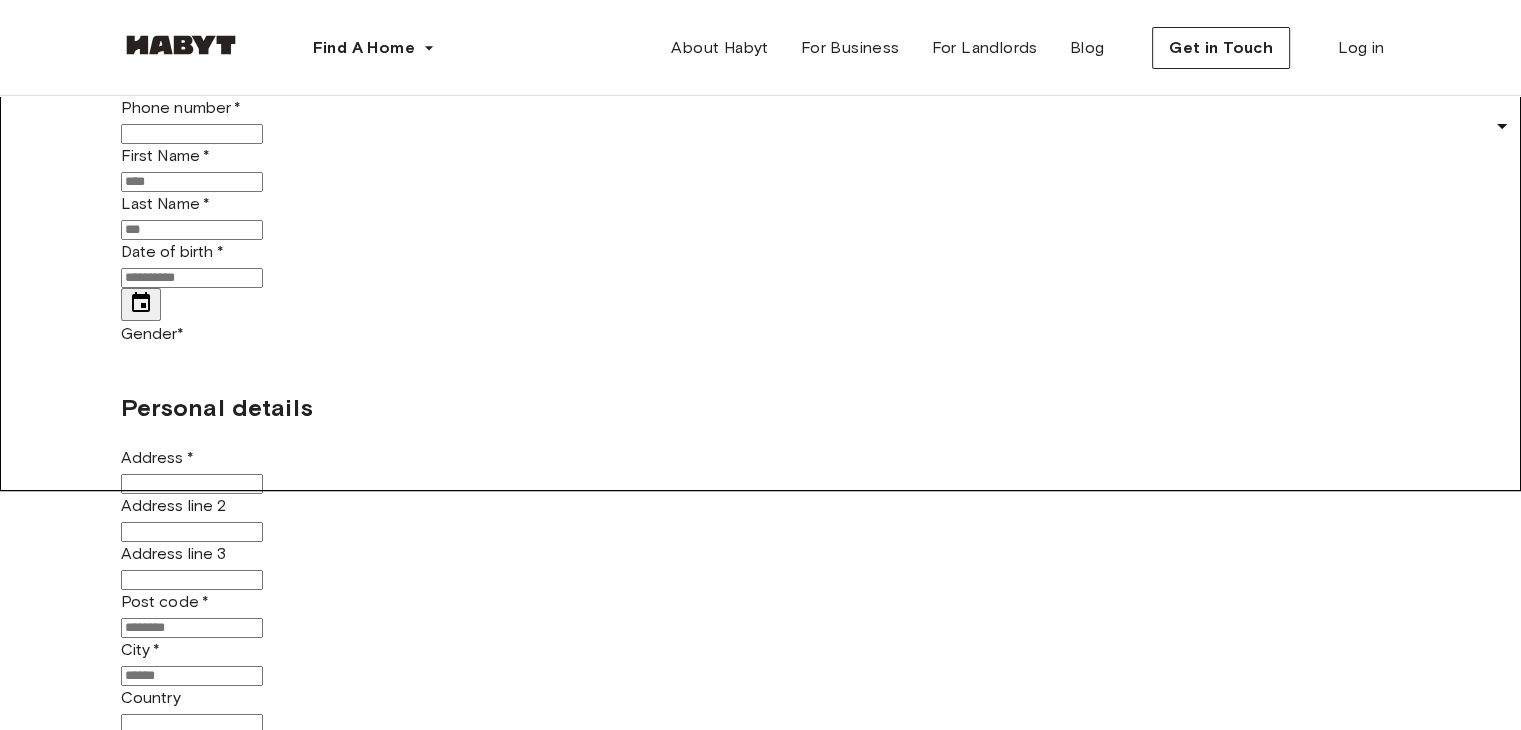 click on "Nationality Nationality ID Number   * ID Number   *" at bounding box center (761, 833) 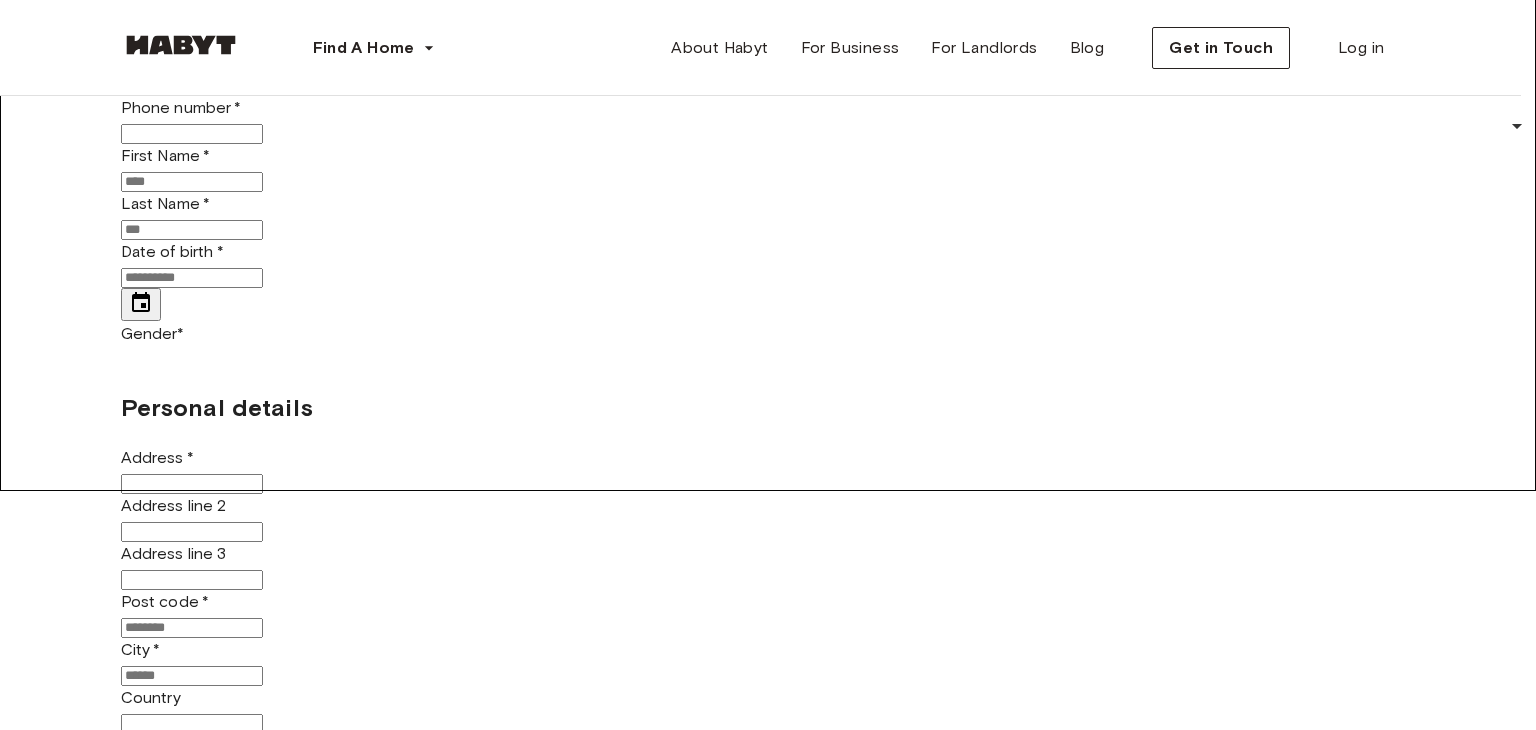 click on "Find A Home Europe Amsterdam Berlin Frankfurt Hamburg Lisbon Madrid Milan Modena Paris Turin Munich Rotterdam Stuttgart Dusseldorf Cologne Zurich The Hague Graz Brussels Leipzig Asia Hong Kong Singapore Seoul Phuket Tokyo About Habyt For Business For Landlords Blog Get in Touch Log in Back to room details Private Room in Munich, Laim Account details Email   * Email   * Phone number   * Phone number   * First Name   * First Name   * Last Name   * Last Name   * Date of birth   * Date of birth   * Gender  * ​ Gender Personal details Address   * Address   * Address line 2 Address line 2 Address line 3 Address line 3 Post code   * Post code   * City   * City   * Country Country Nationality Nationality ID Number   * ID Number   * Employment status   * ​ Employment status   * Monthly income   * ​ Monthly income   * ▲ ▲ Monthly rent from €790.00 Incl. discounts, furniture, utilities and Wi-Fi €790.00 for 2 months, then €995.00 monthly Deposit €1,492.50 EN" at bounding box center [768, 1756] 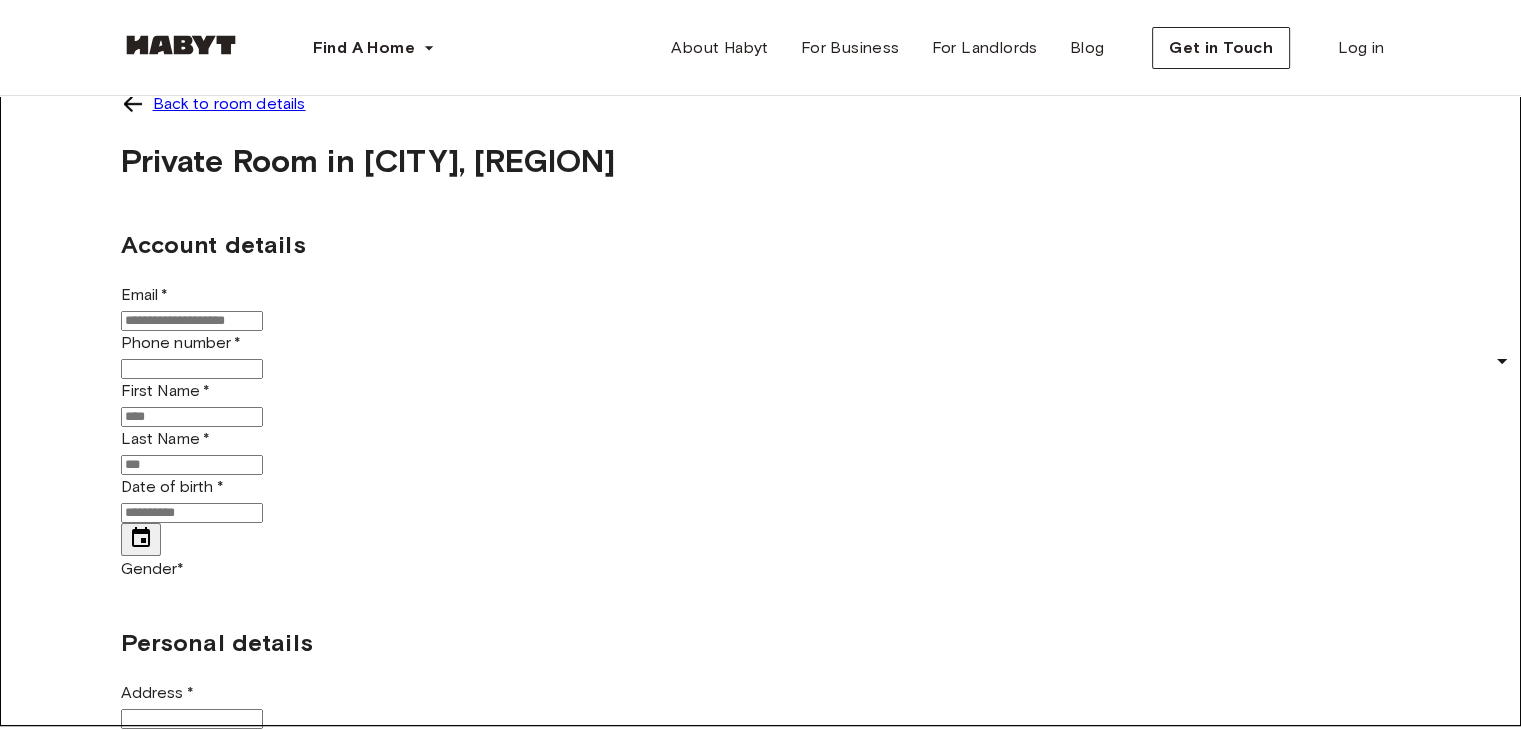 scroll, scrollTop: 0, scrollLeft: 0, axis: both 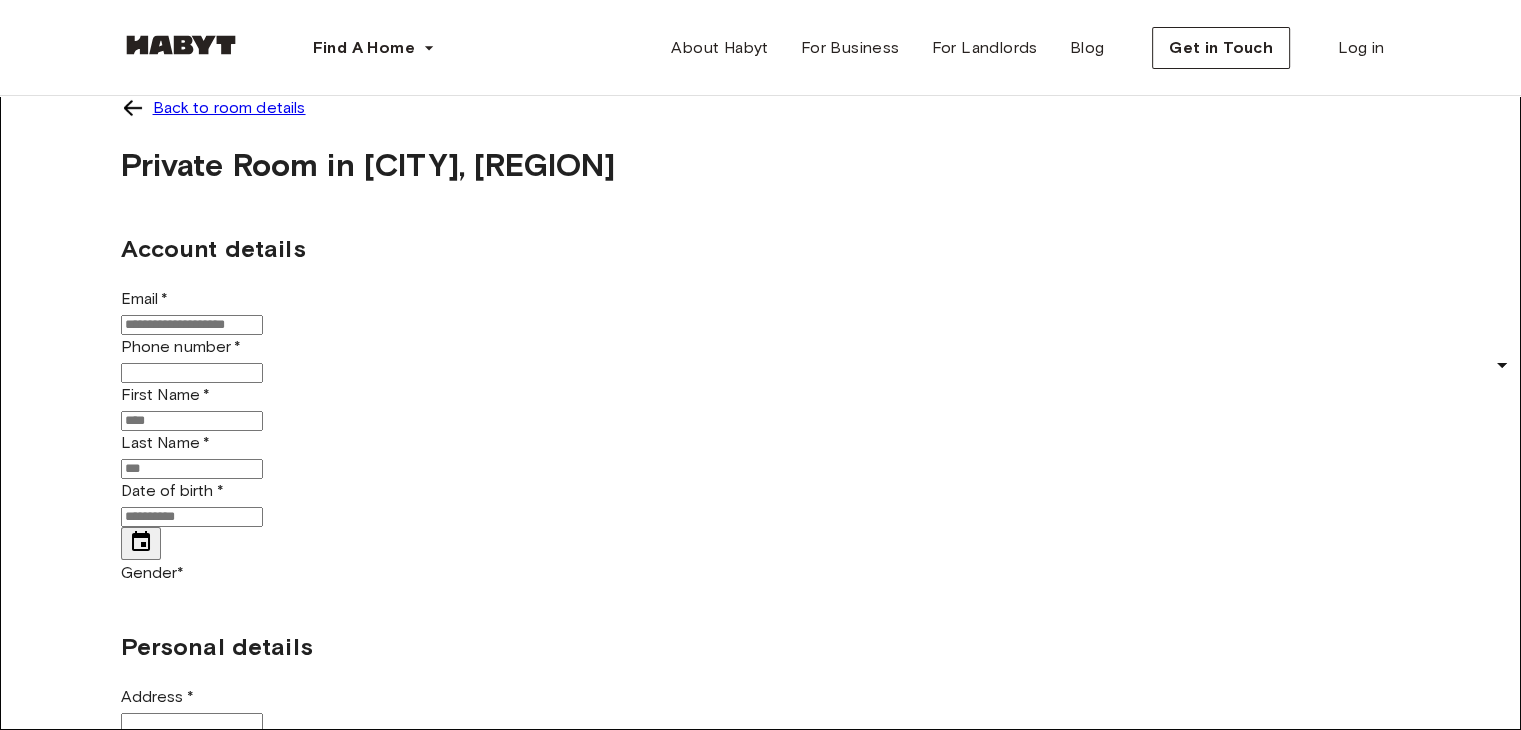 click on "Email   *" at bounding box center [192, 325] 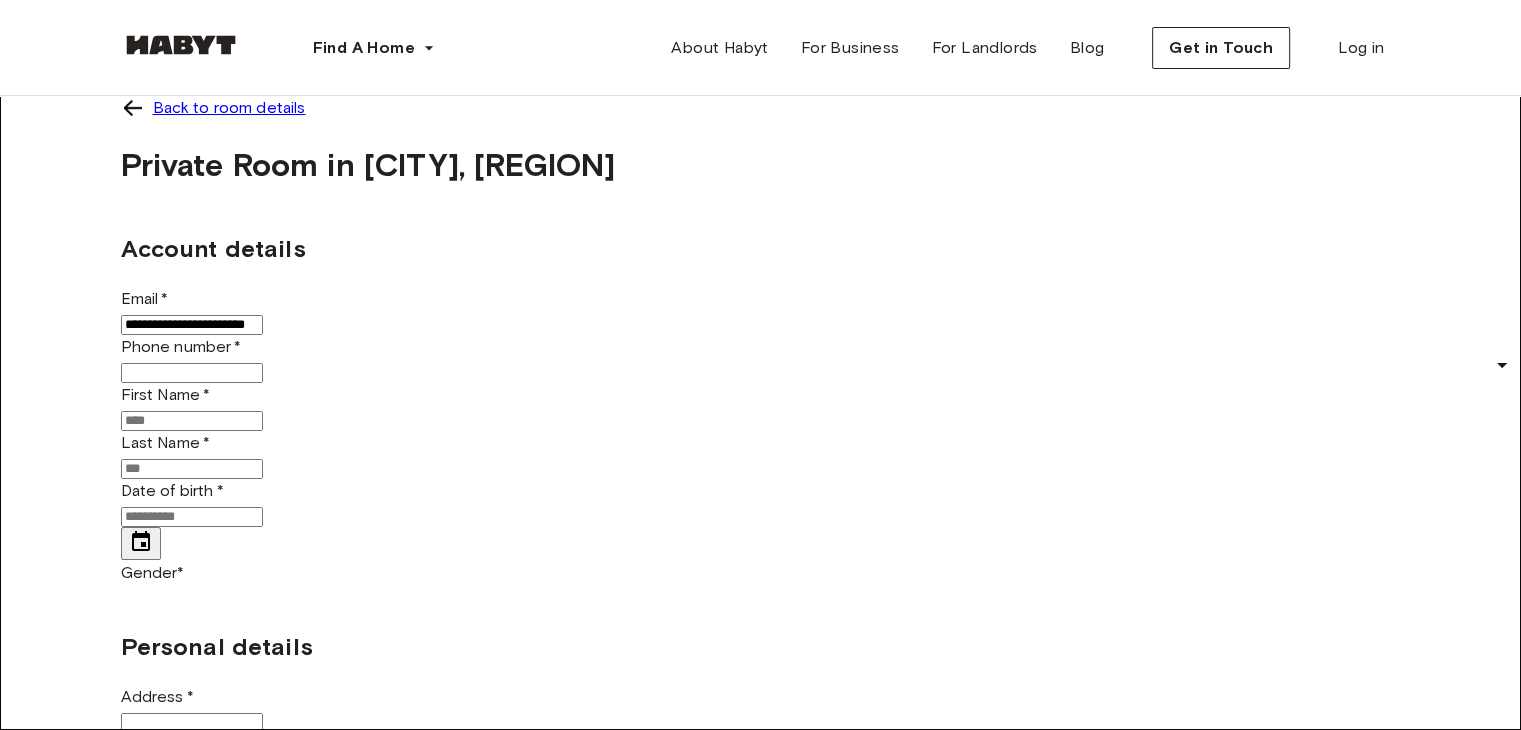 click on "Phone number   *" at bounding box center (192, 373) 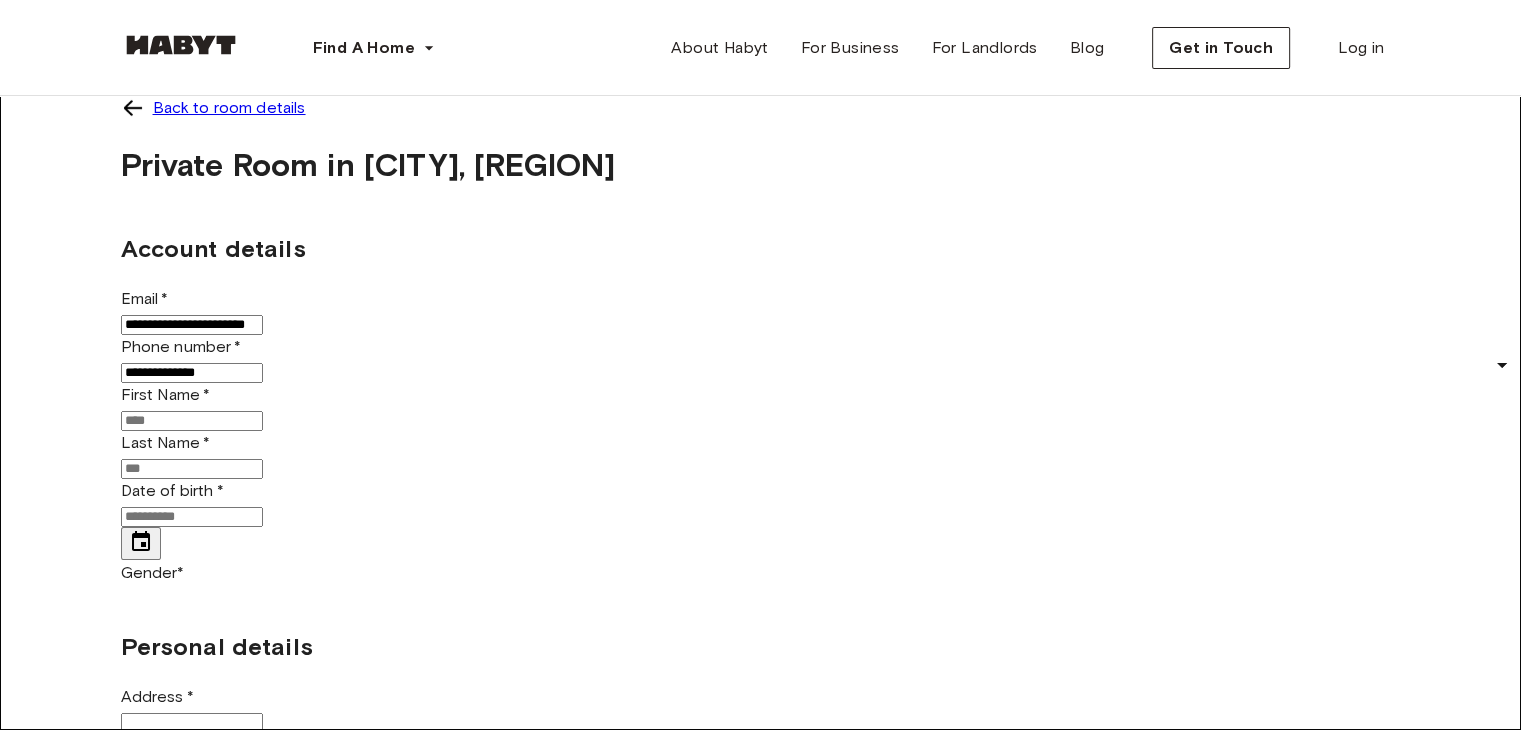 click on "First Name   *" at bounding box center [192, 421] 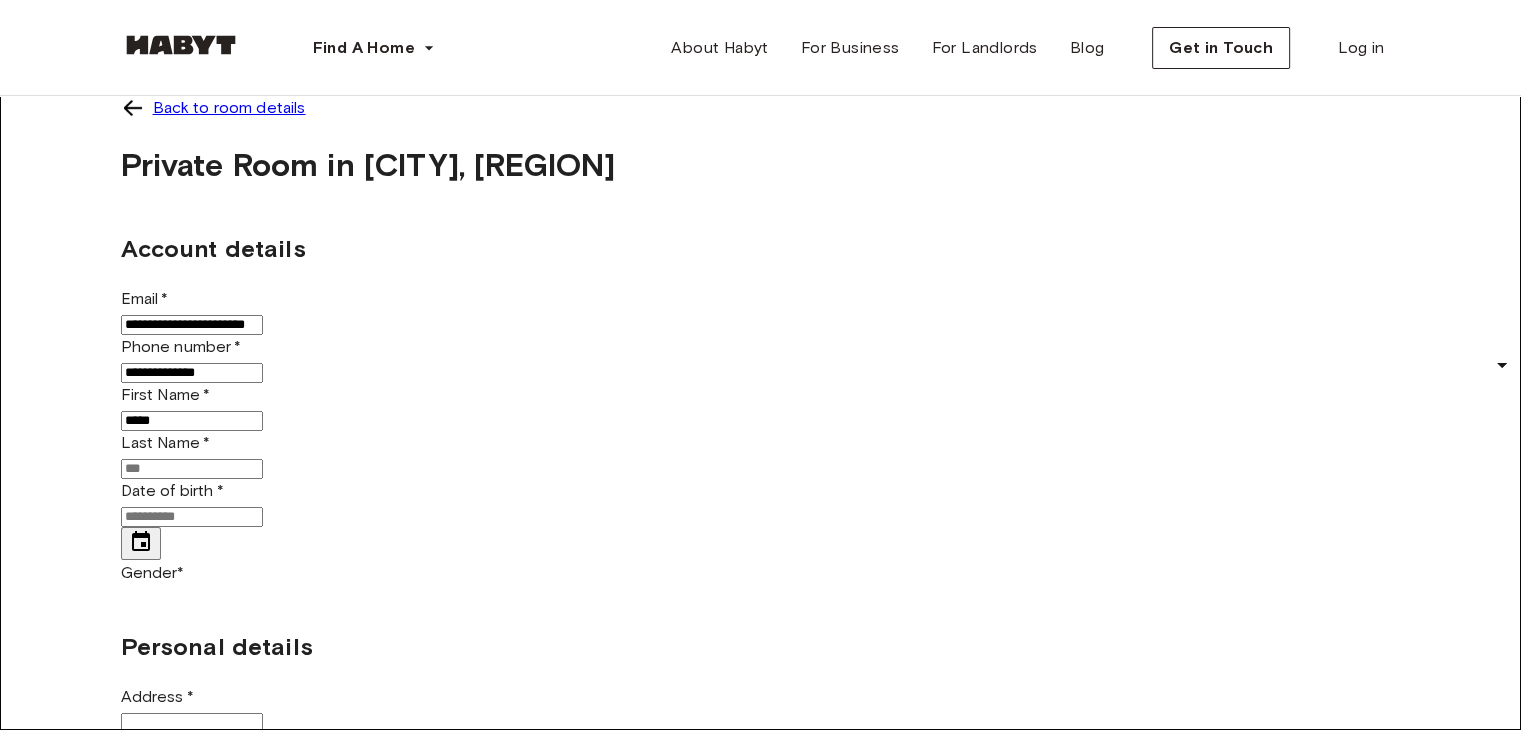 click on "Last Name   *" at bounding box center [192, 469] 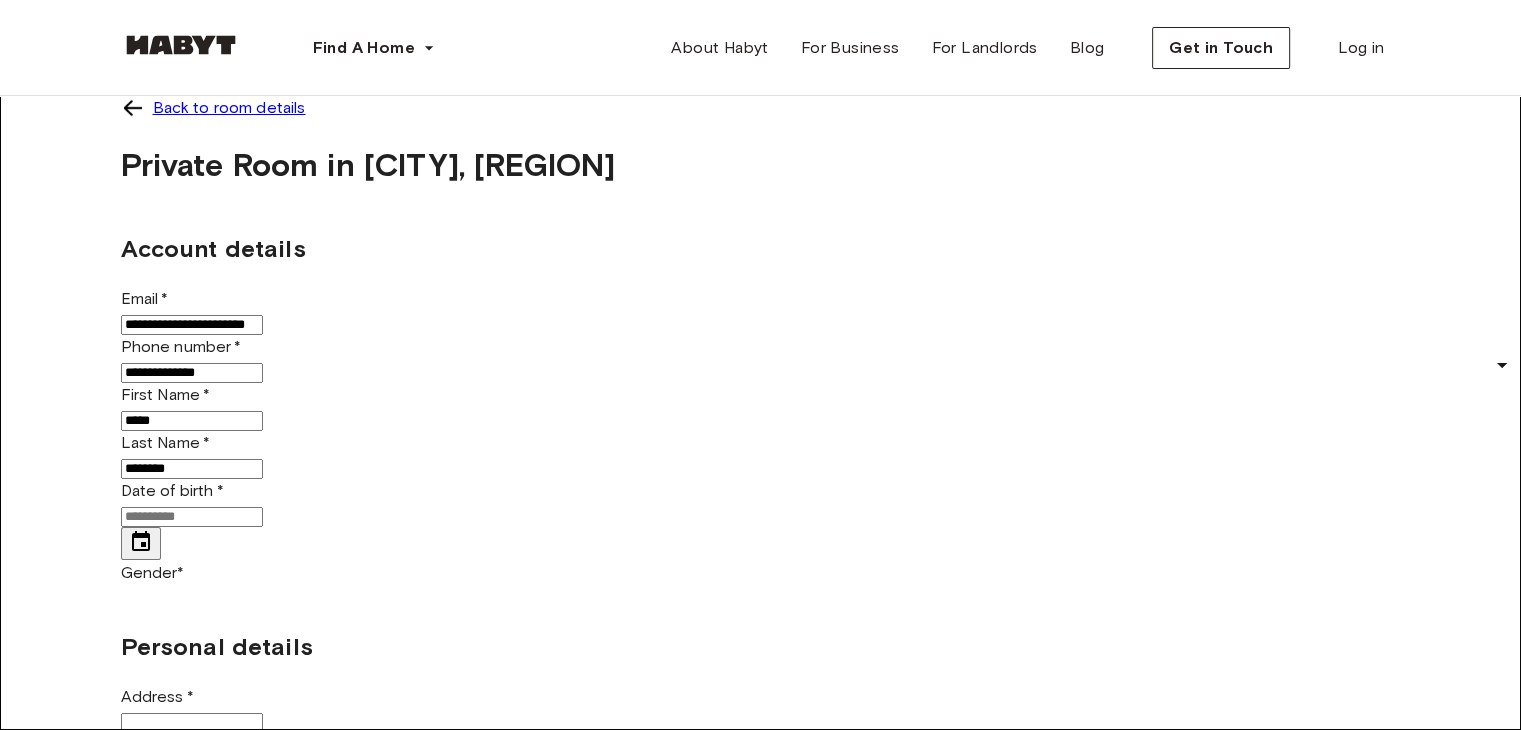 click on "Date of birth   *" at bounding box center [192, 517] 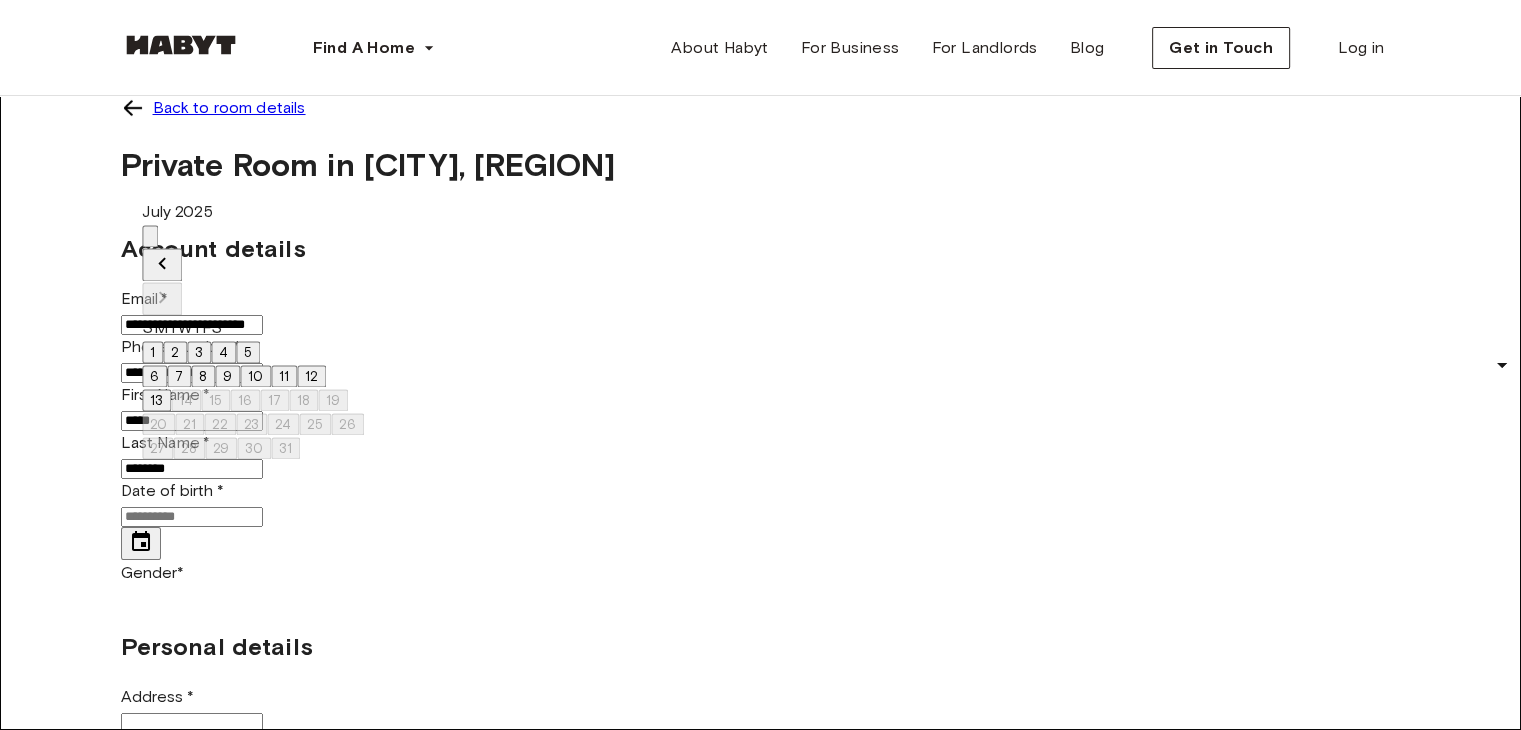 click 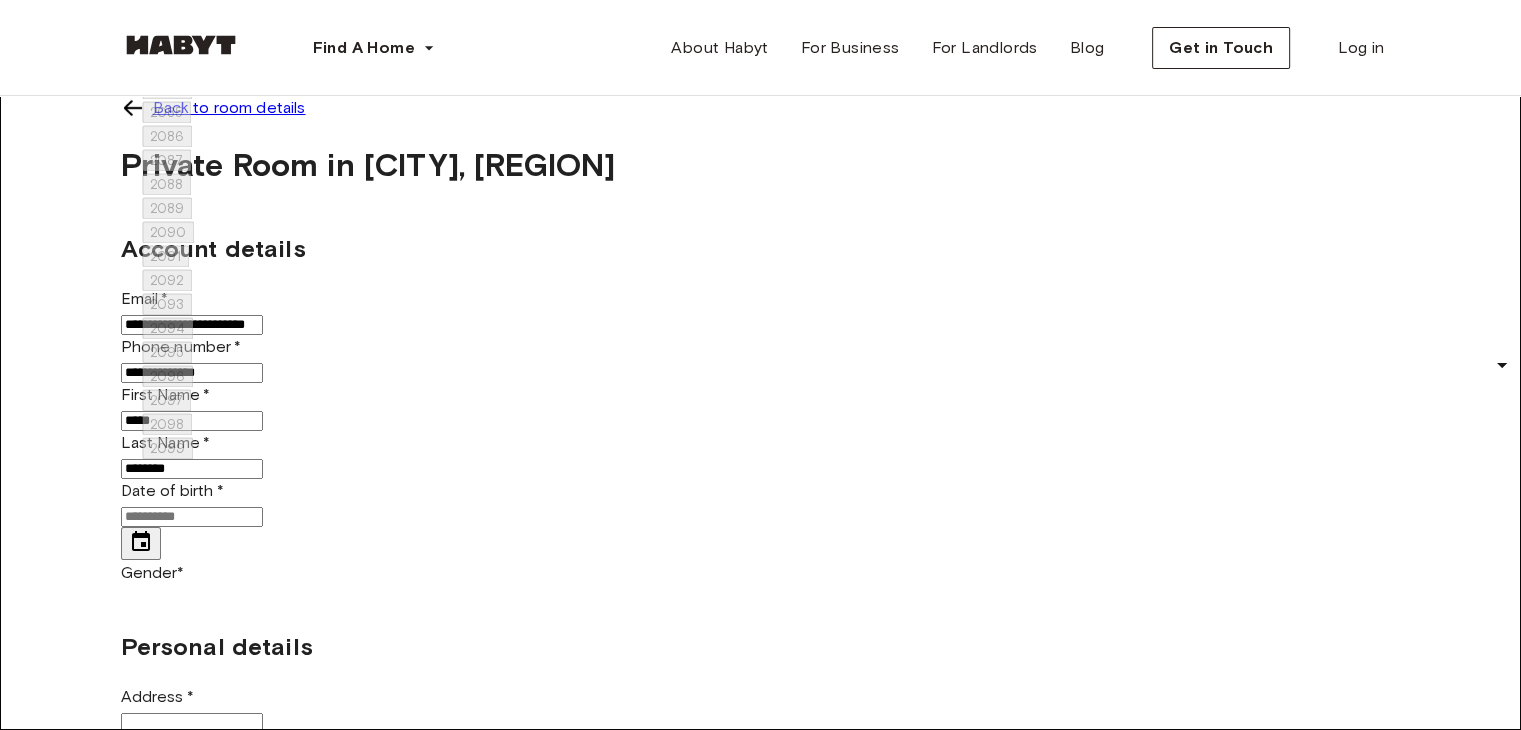 scroll, scrollTop: 1311, scrollLeft: 0, axis: vertical 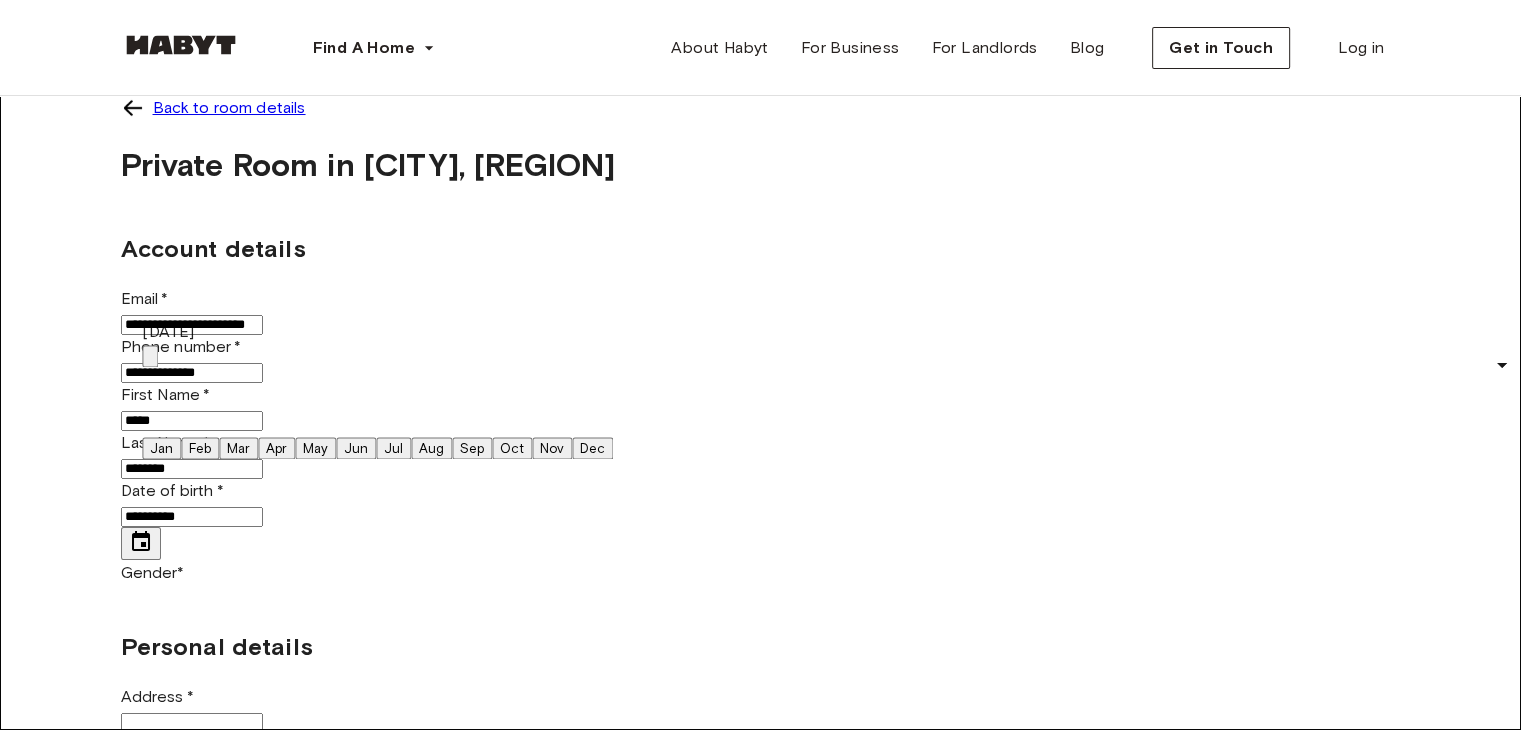 click on "Nov" at bounding box center (552, 448) 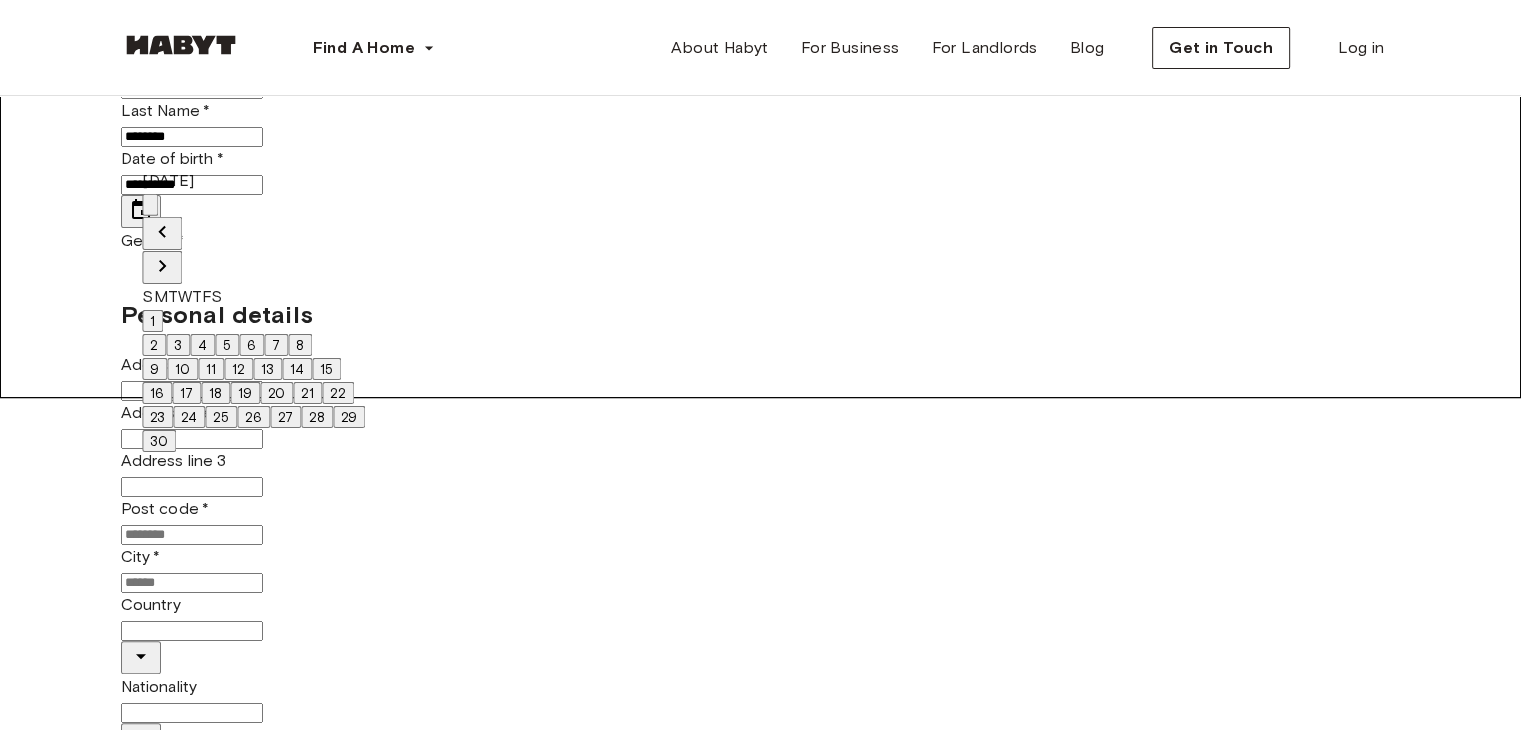 scroll, scrollTop: 352, scrollLeft: 0, axis: vertical 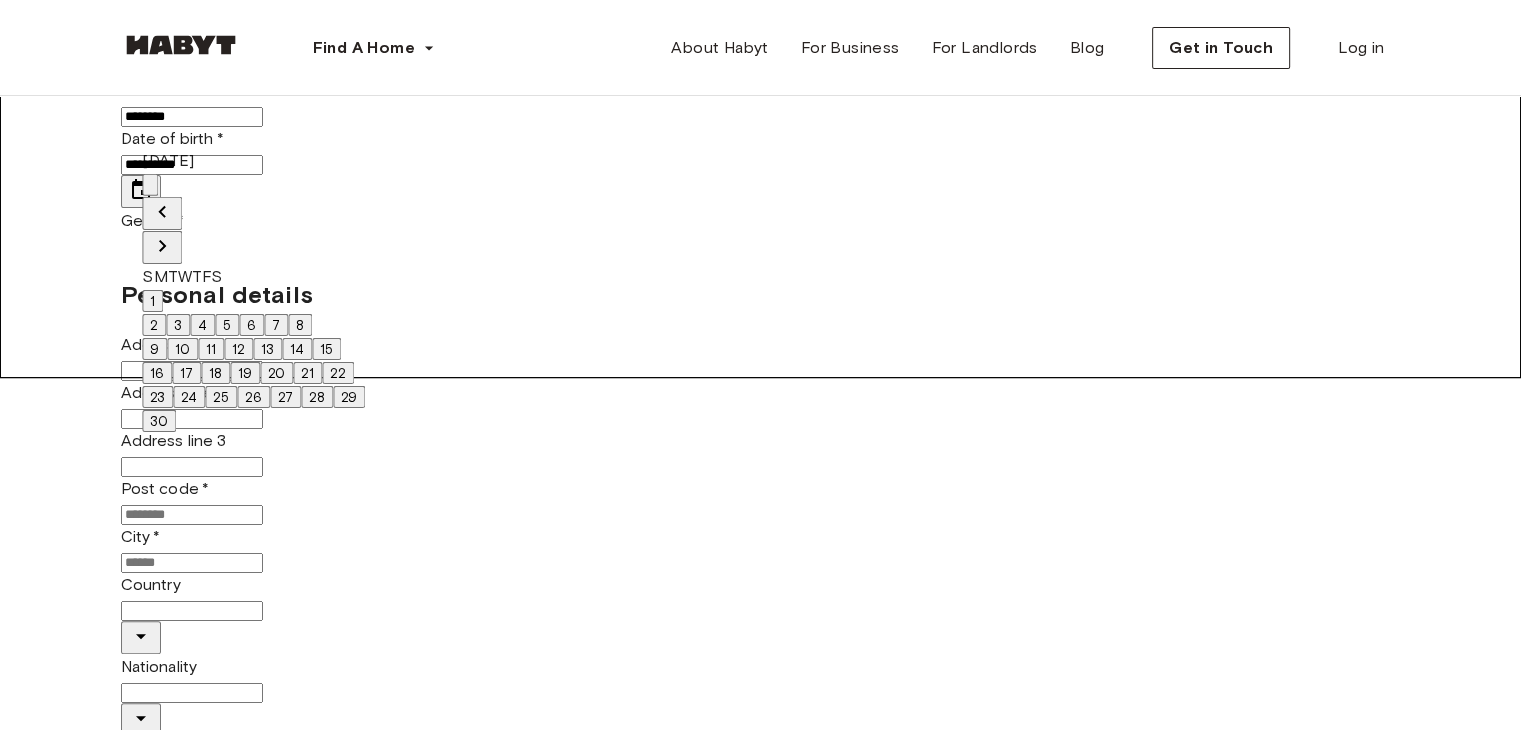 click on "Address line 3" at bounding box center [192, 467] 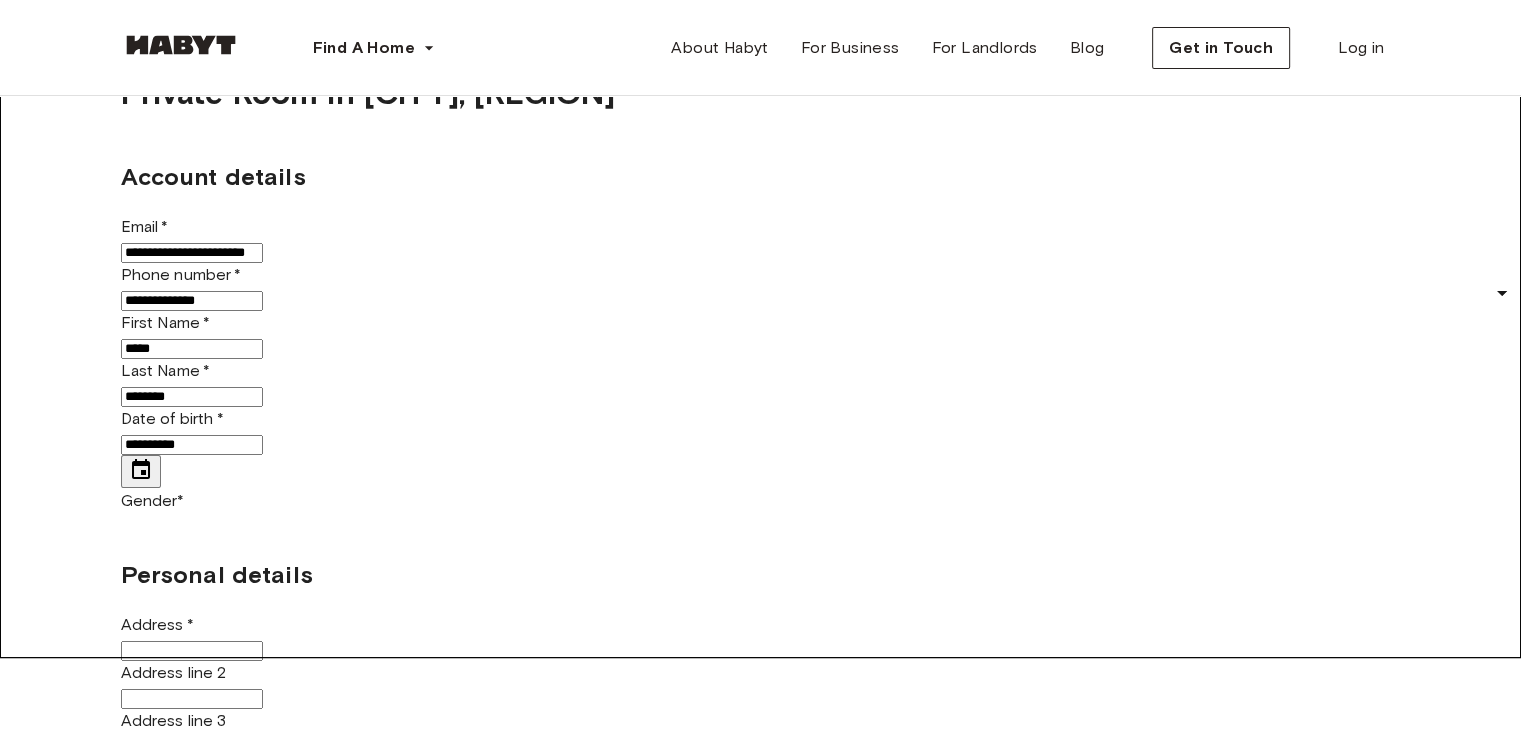 scroll, scrollTop: 43, scrollLeft: 0, axis: vertical 